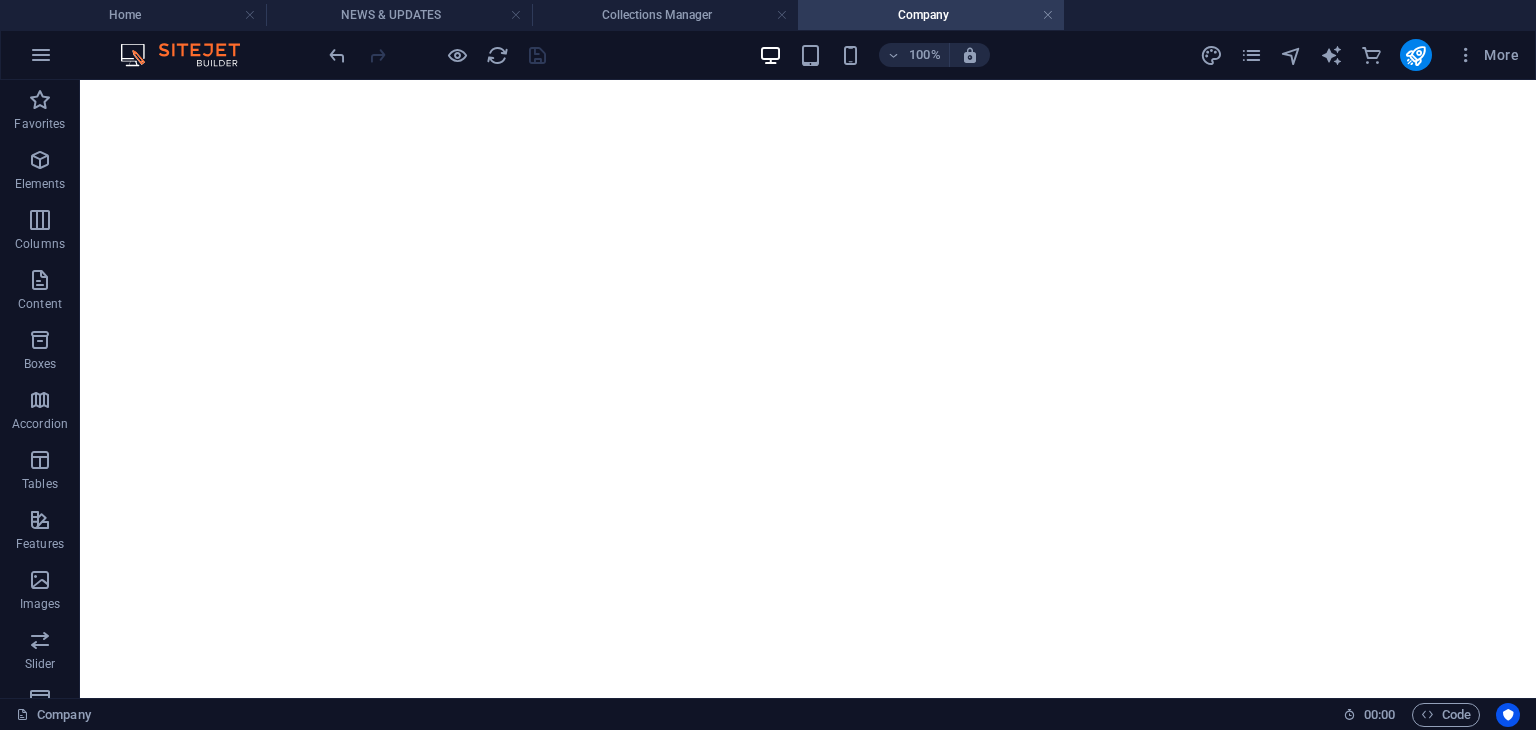 click on "Collections Manager" at bounding box center [665, 15] 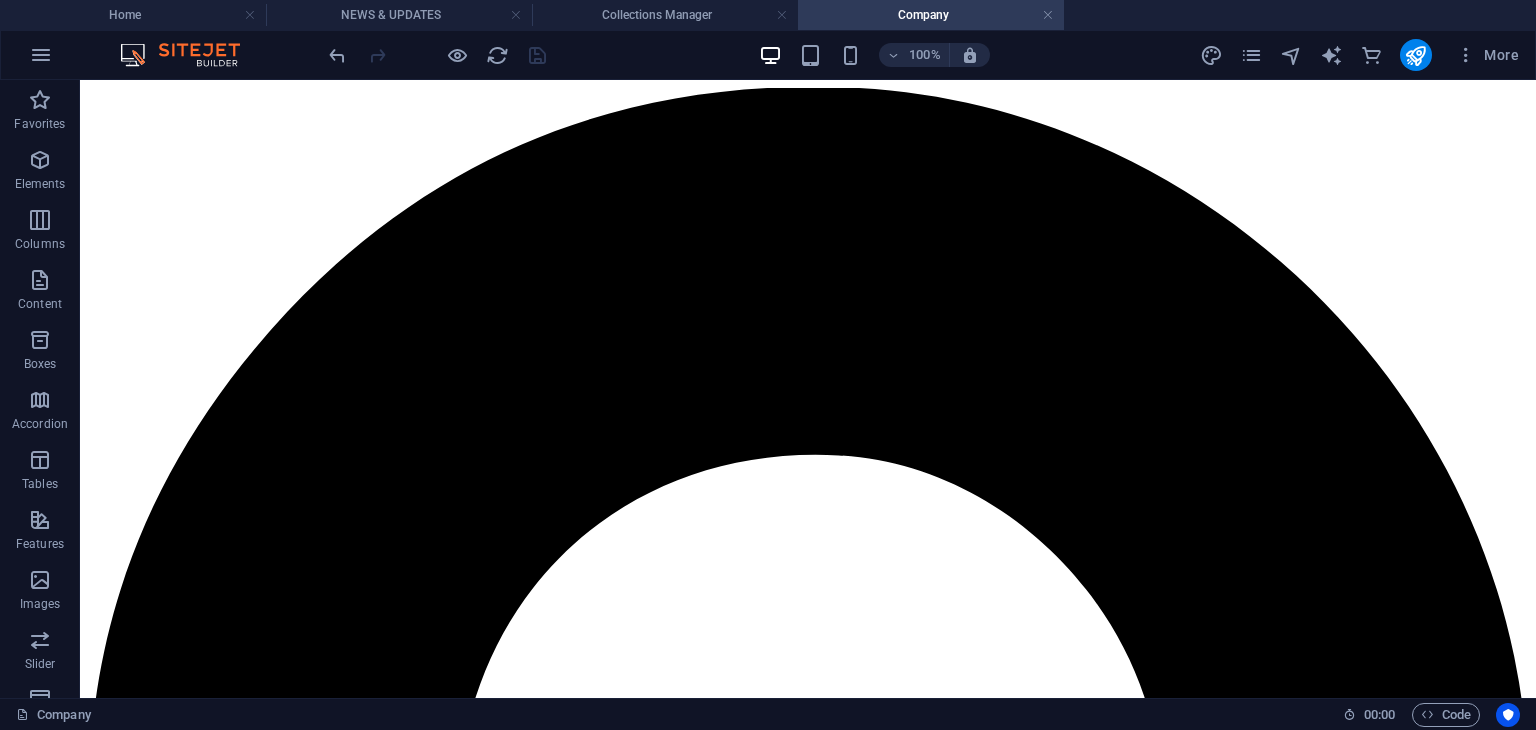 scroll, scrollTop: 0, scrollLeft: 0, axis: both 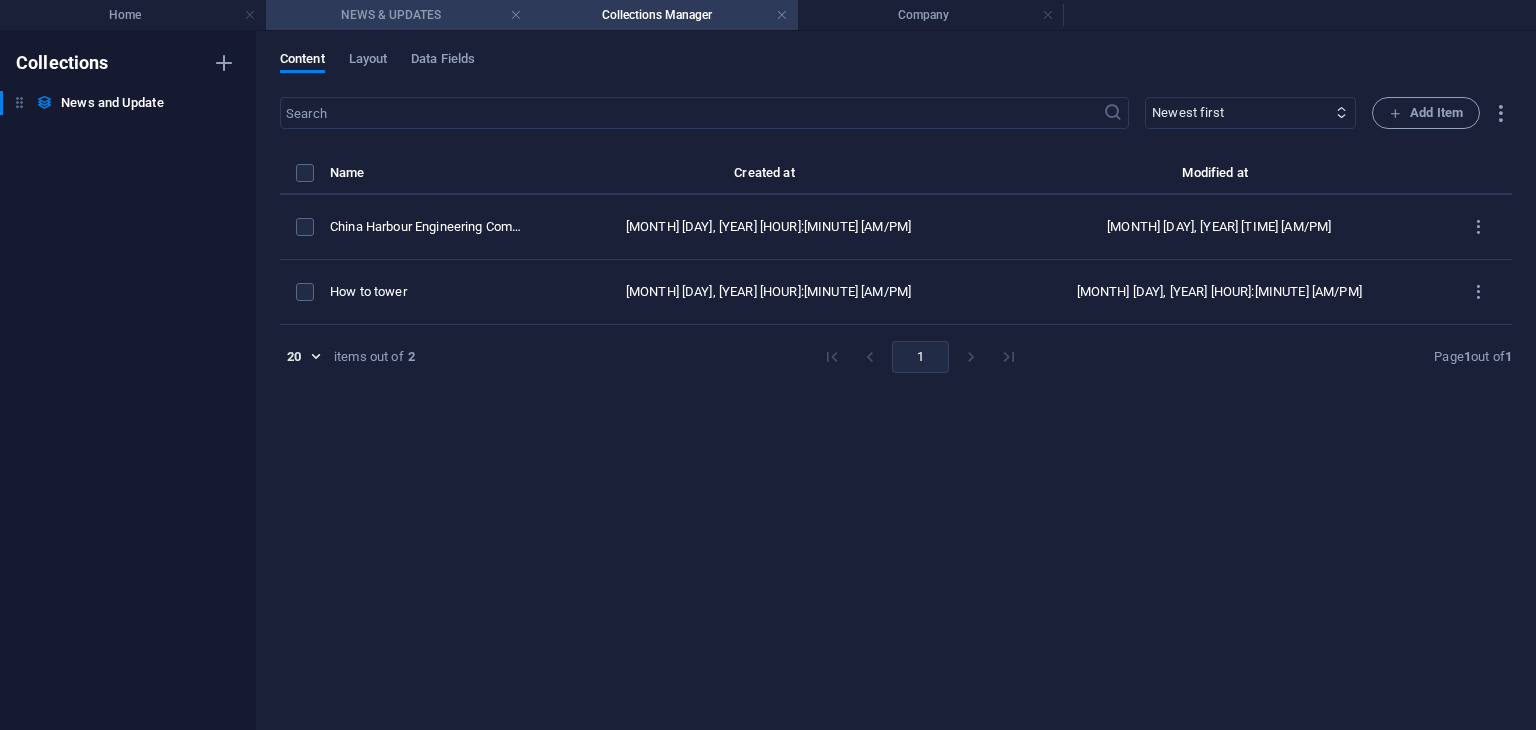 click on "NEWS & UPDATES" at bounding box center (399, 15) 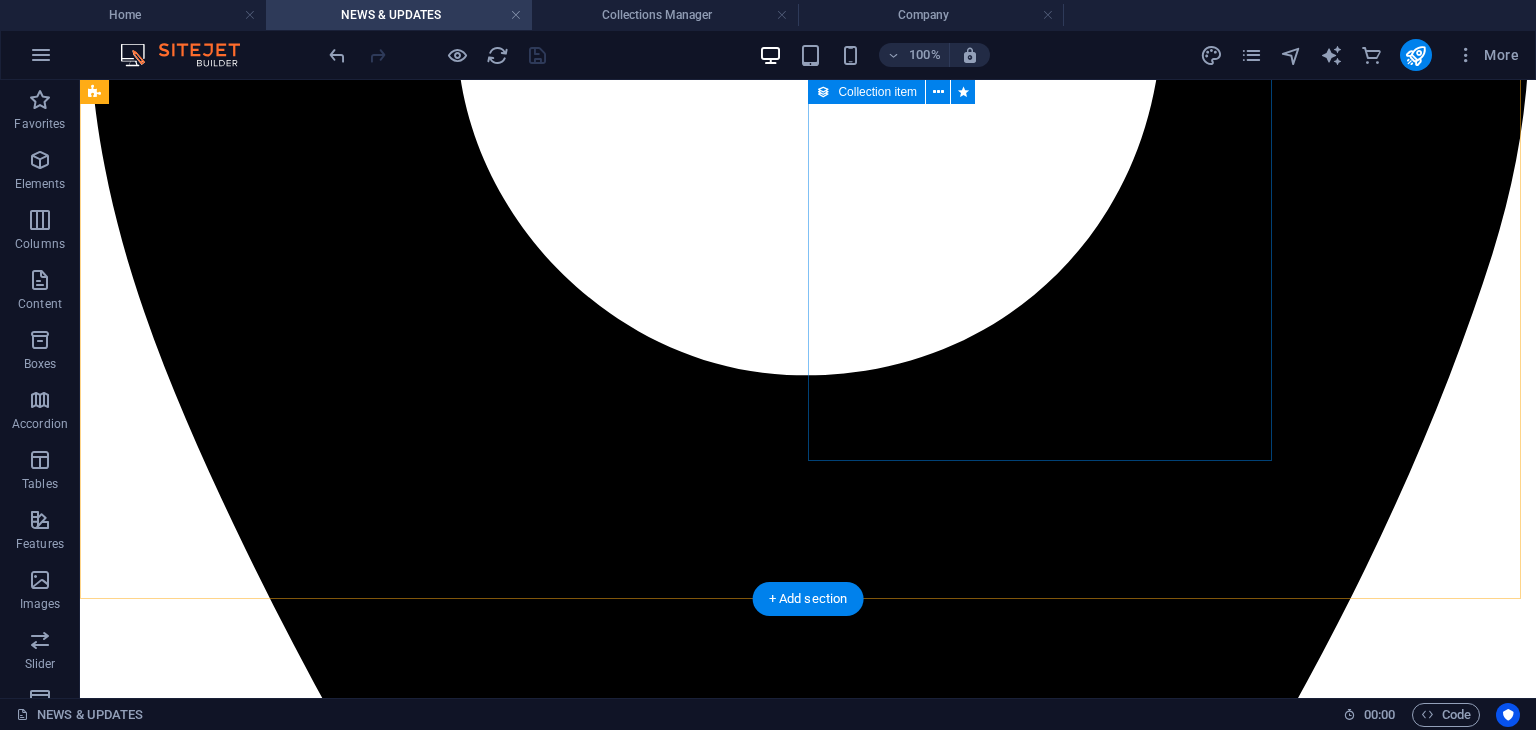 scroll, scrollTop: 500, scrollLeft: 0, axis: vertical 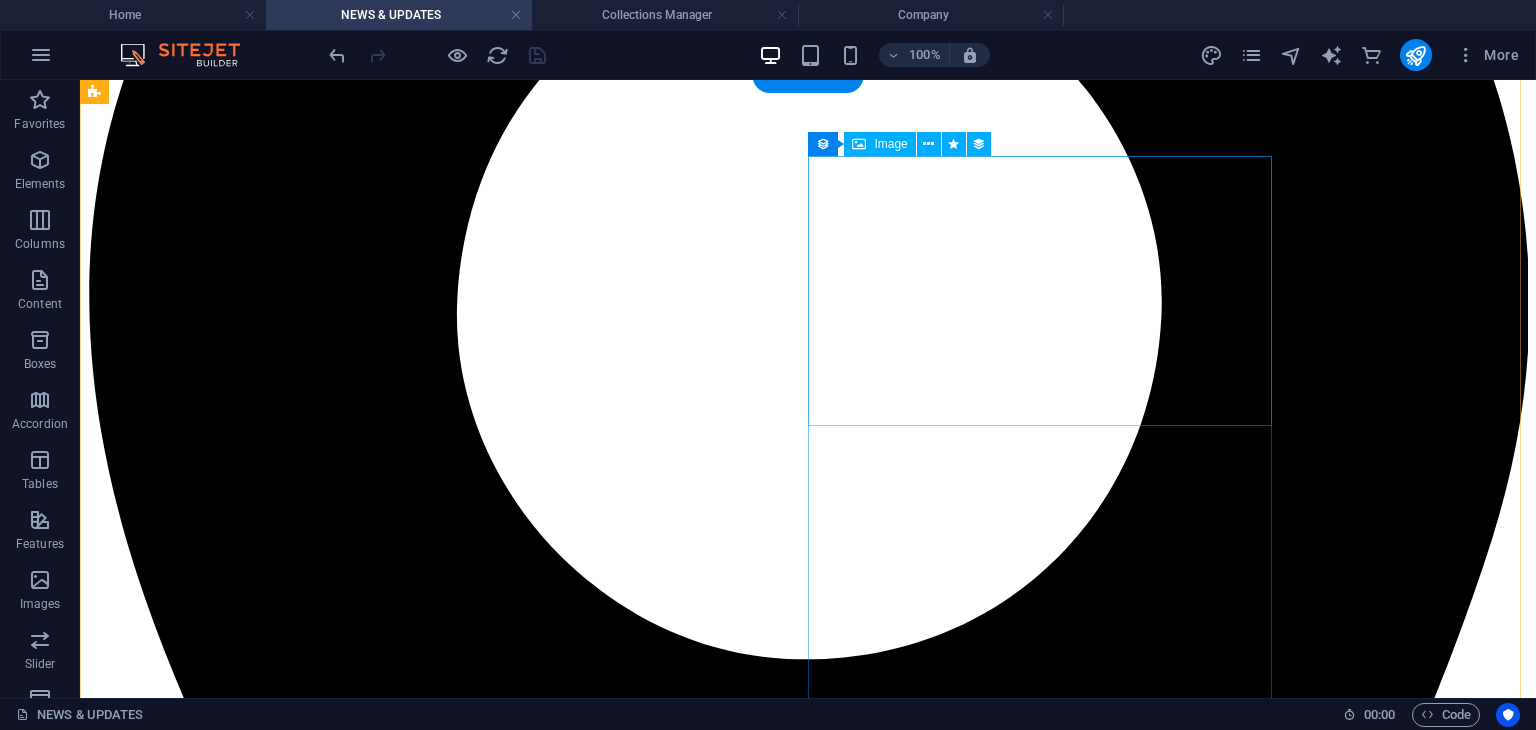 click at bounding box center (808, 9739) 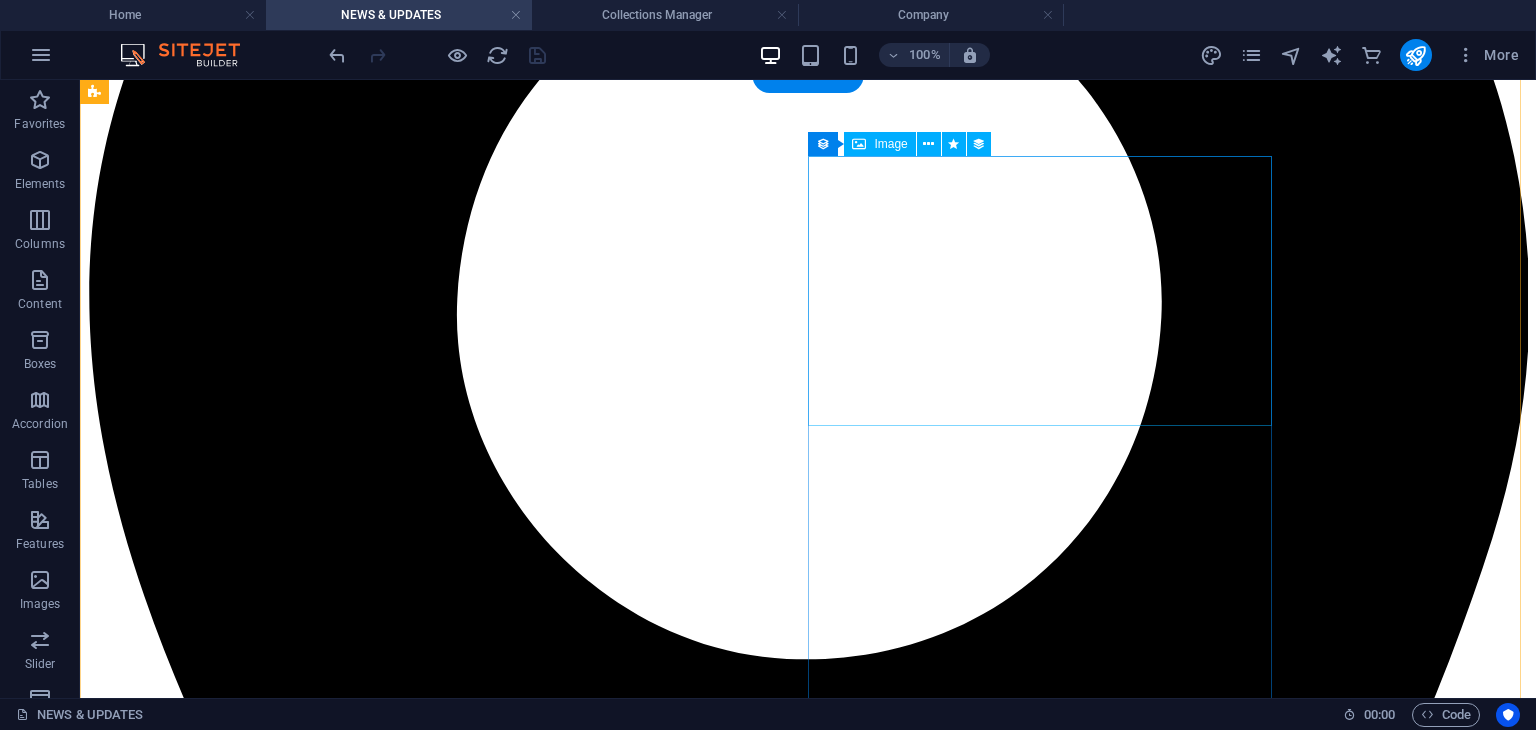click at bounding box center [808, 9739] 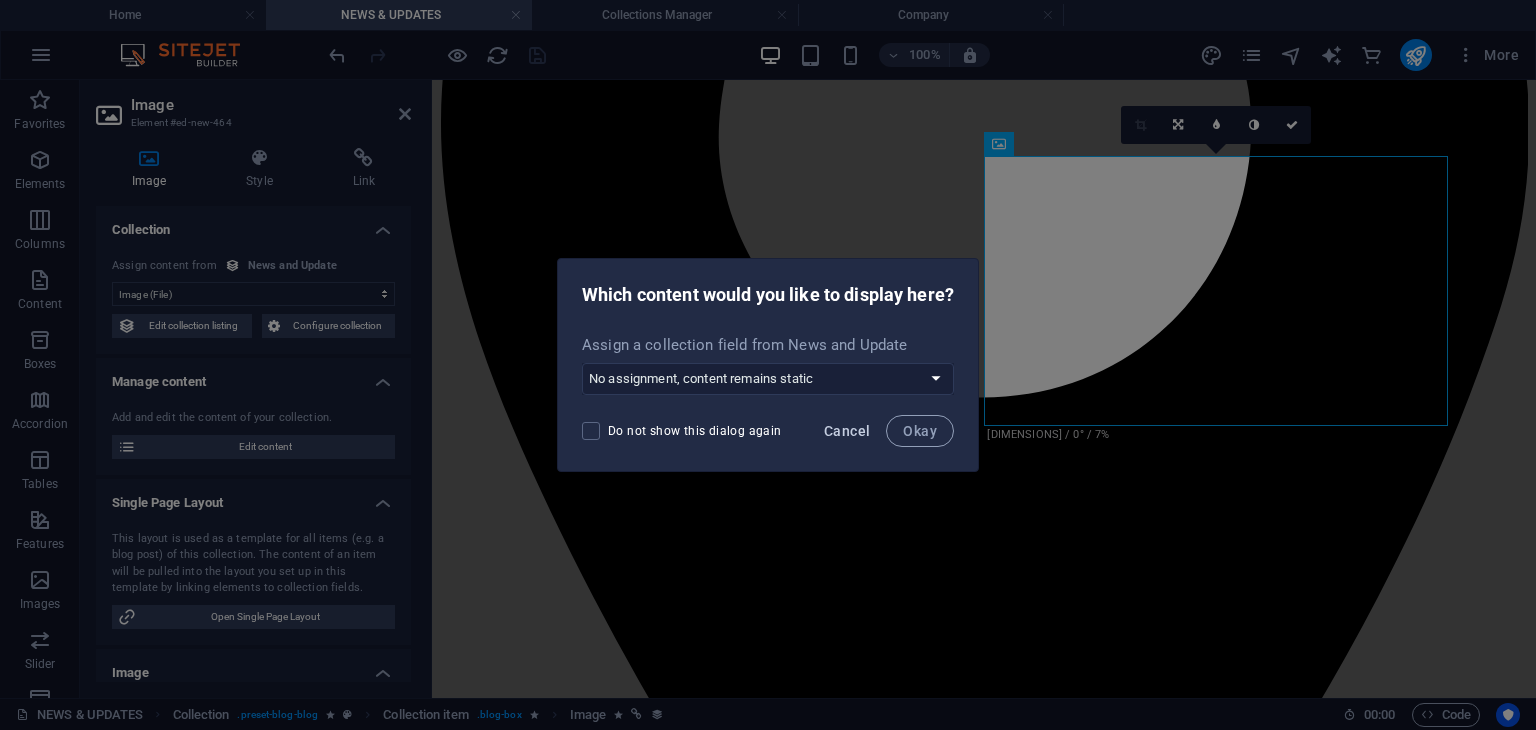 click on "Cancel" at bounding box center [847, 431] 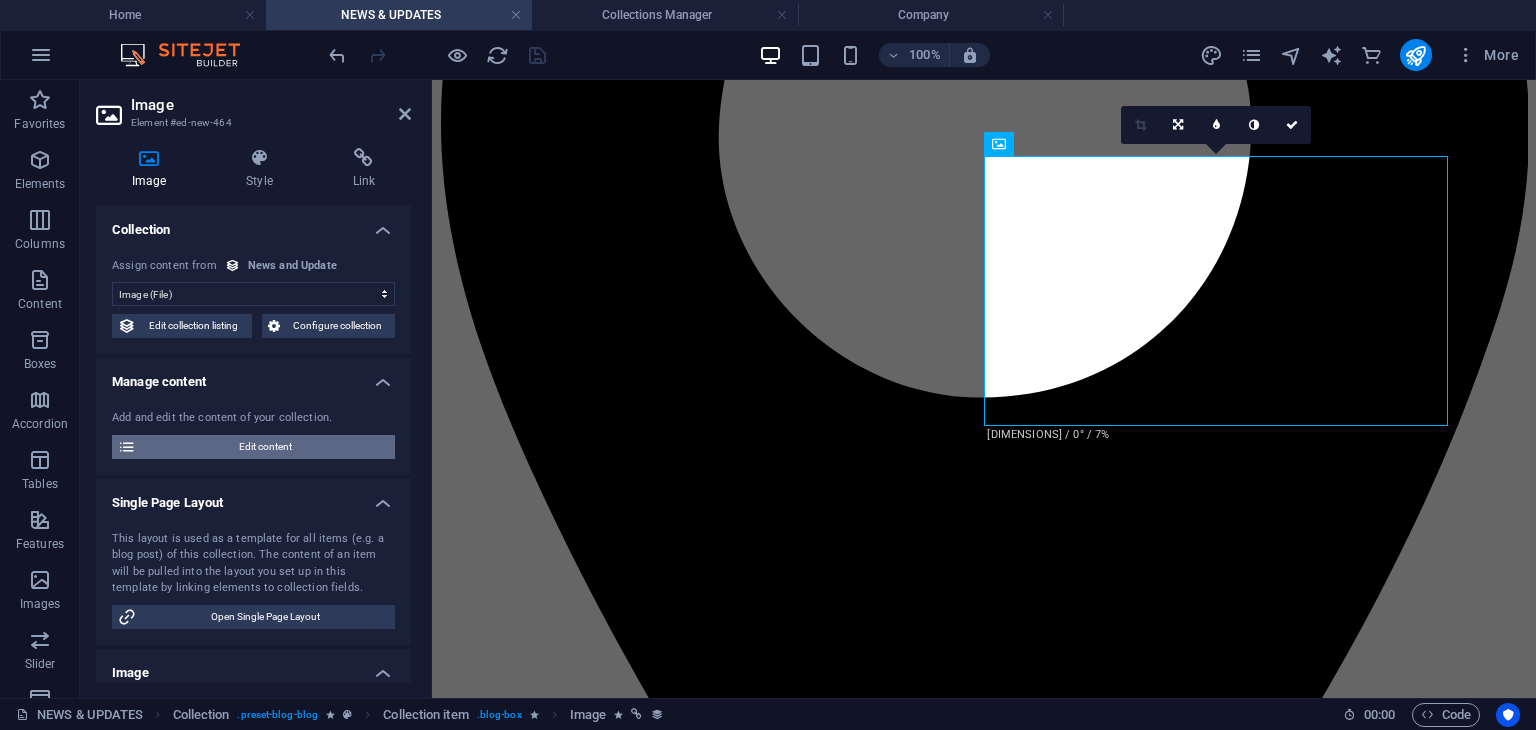 click on "Edit content" at bounding box center (265, 447) 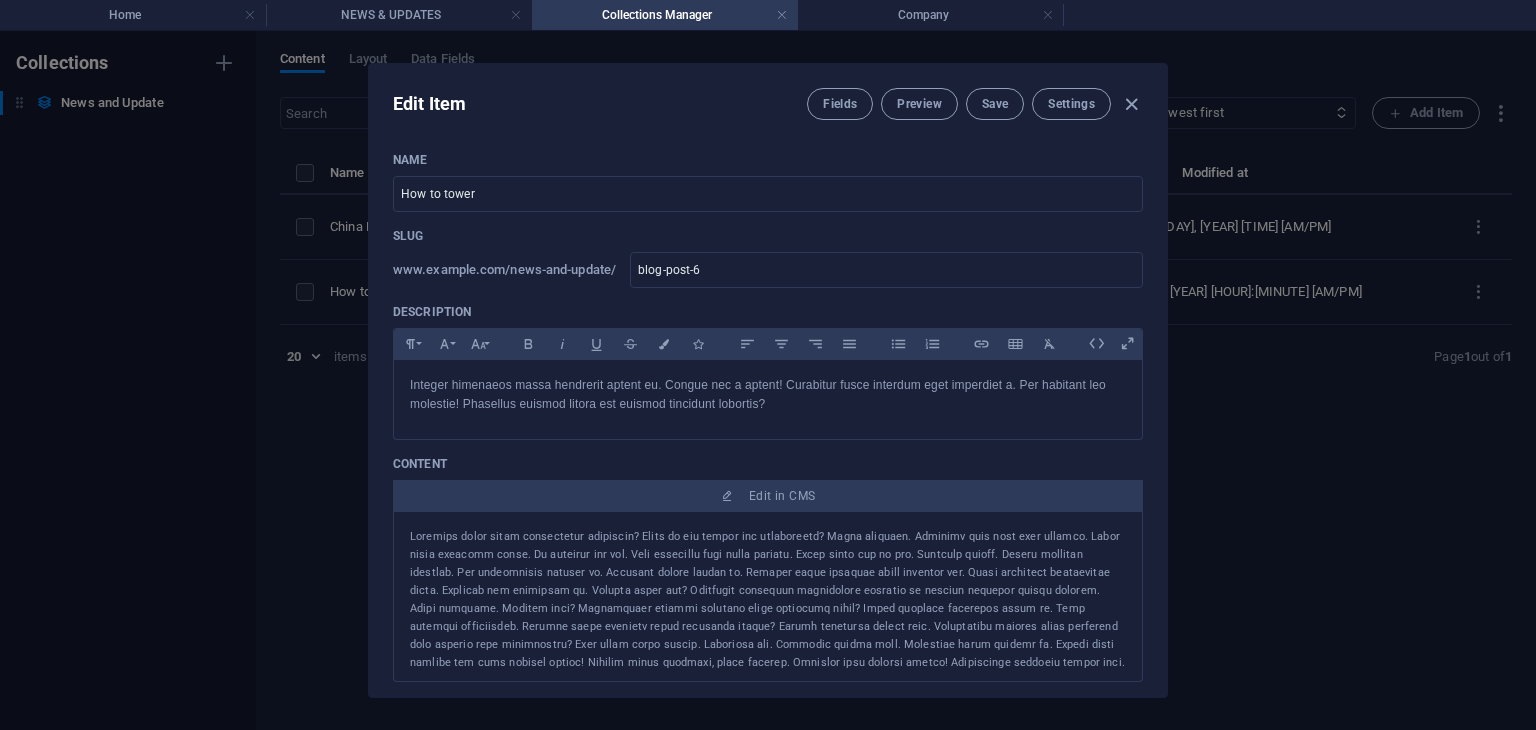 scroll, scrollTop: 0, scrollLeft: 0, axis: both 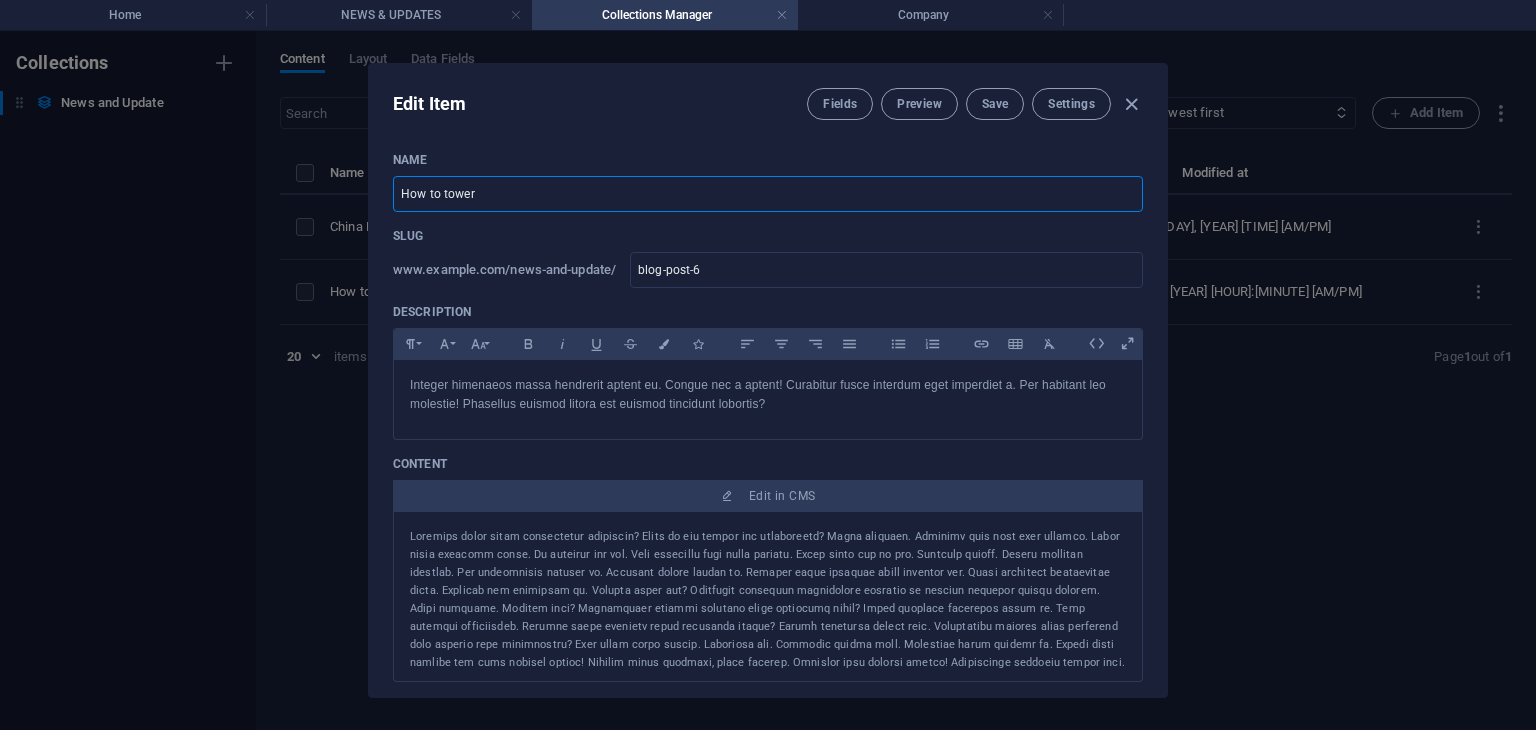 drag, startPoint x: 600, startPoint y: 196, endPoint x: 395, endPoint y: 193, distance: 205.02196 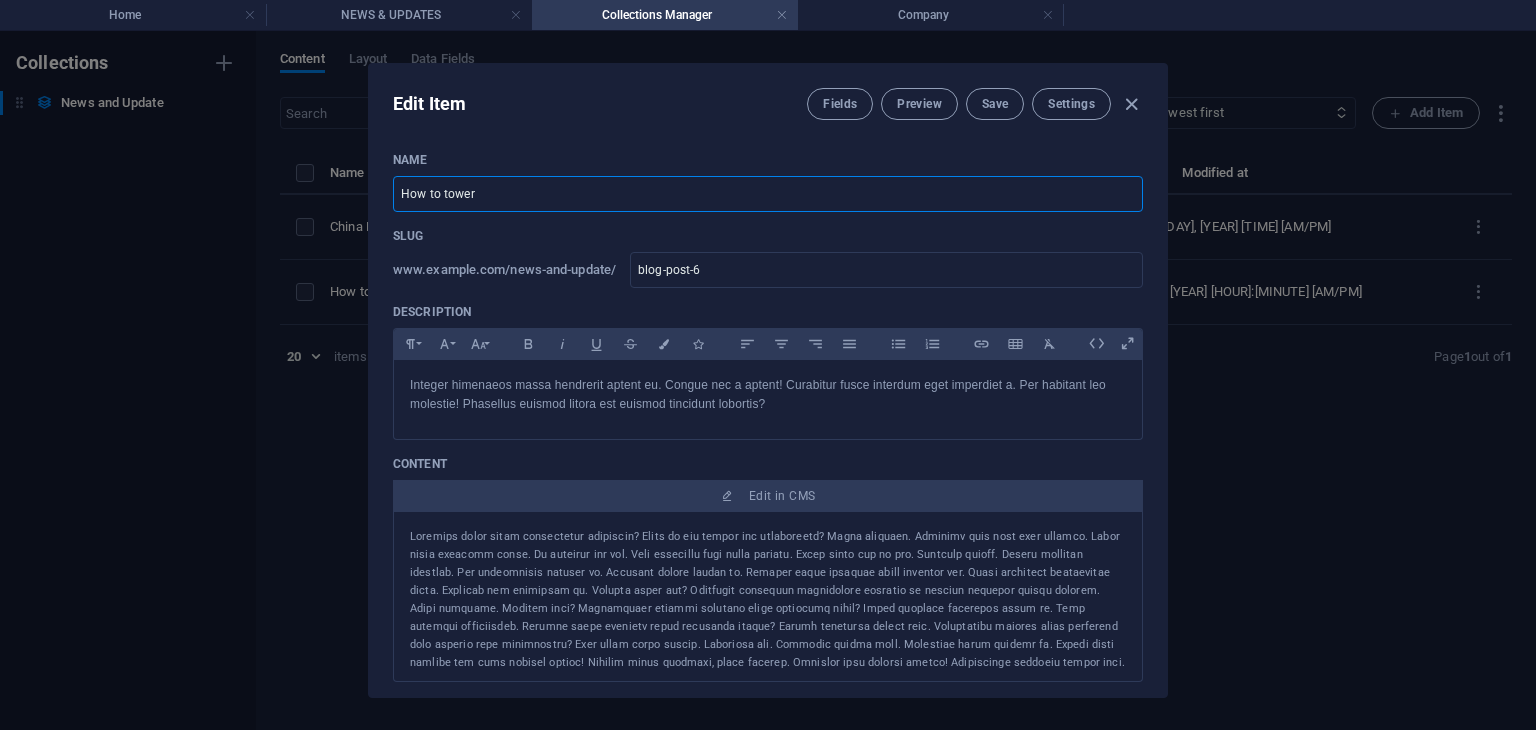 click on "How to tower" at bounding box center [768, 194] 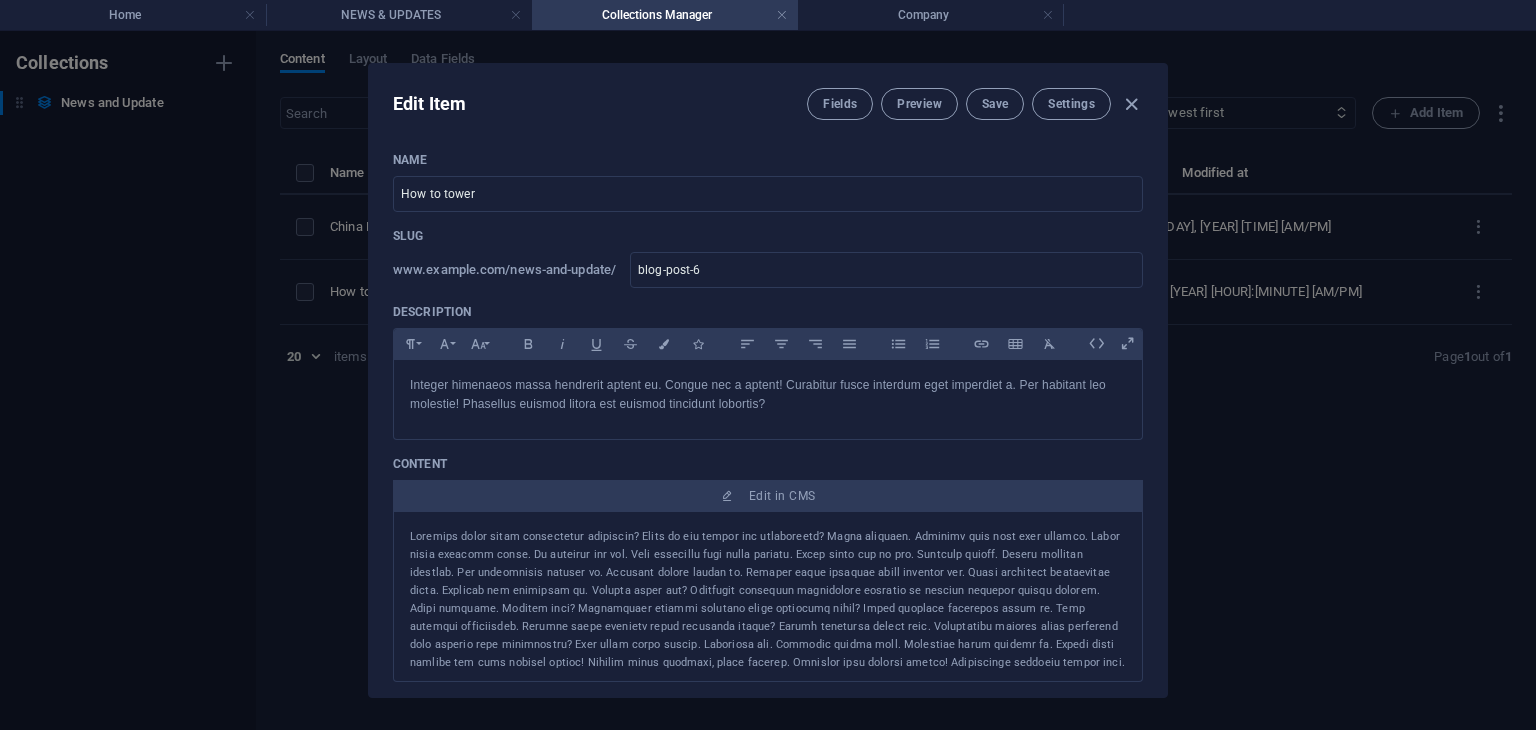 click on "Edit Item Fields Preview Save Settings Name How to tower ​ Slug www.example.com/news-and-update/ blog-post-6 ​ Description Paragraph Format Normal Heading 1 Heading 2 Heading 3 Heading 4 Heading 5 Heading 6 Code Font Family Arial Georgia Impact Tahoma Times New Roman Verdana Font Size 8 9 10 11 12 14 18 24 30 36 48 60 72 96 Bold Italic Underline Strikethrough Colors Icons Align Left Align Center Align Right Align Justify Unordered List Ordered List Insert Link Insert Table Clear Formatting Integer himenaeos massa hendrerit aptent eu. Congue nec a aptent! Curabitur fusce interdum eget imperdiet a. Per habitant leo molestie! Phasellus euismod litora est euismod tincidunt lobortis? Integer himenaeos massa hendrerit aptent eu. Congue nec a aptent! Curabitur fusce interdum eget imperdiet a. Per habitant leo molestie! Phasellus euismod litora est euismod tincidunt lobortis? Content Edit in CMS Category Regional News Events Projects Network Updates Author [FIRST] [LAST] ​ Image Publishing Date [YEAR]-[MONTH]-[DAY]" at bounding box center [768, 380] 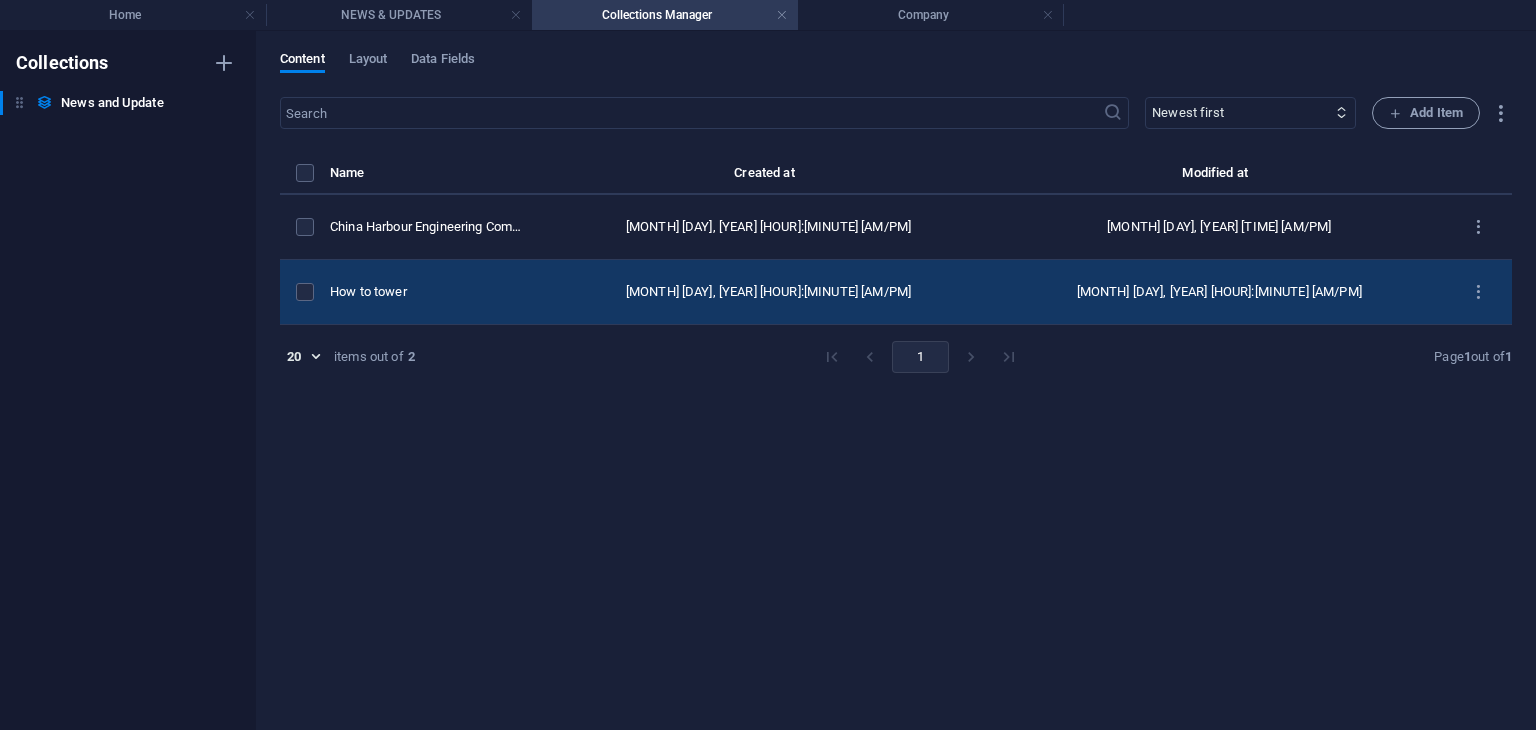 click on "How to tower" at bounding box center [428, 292] 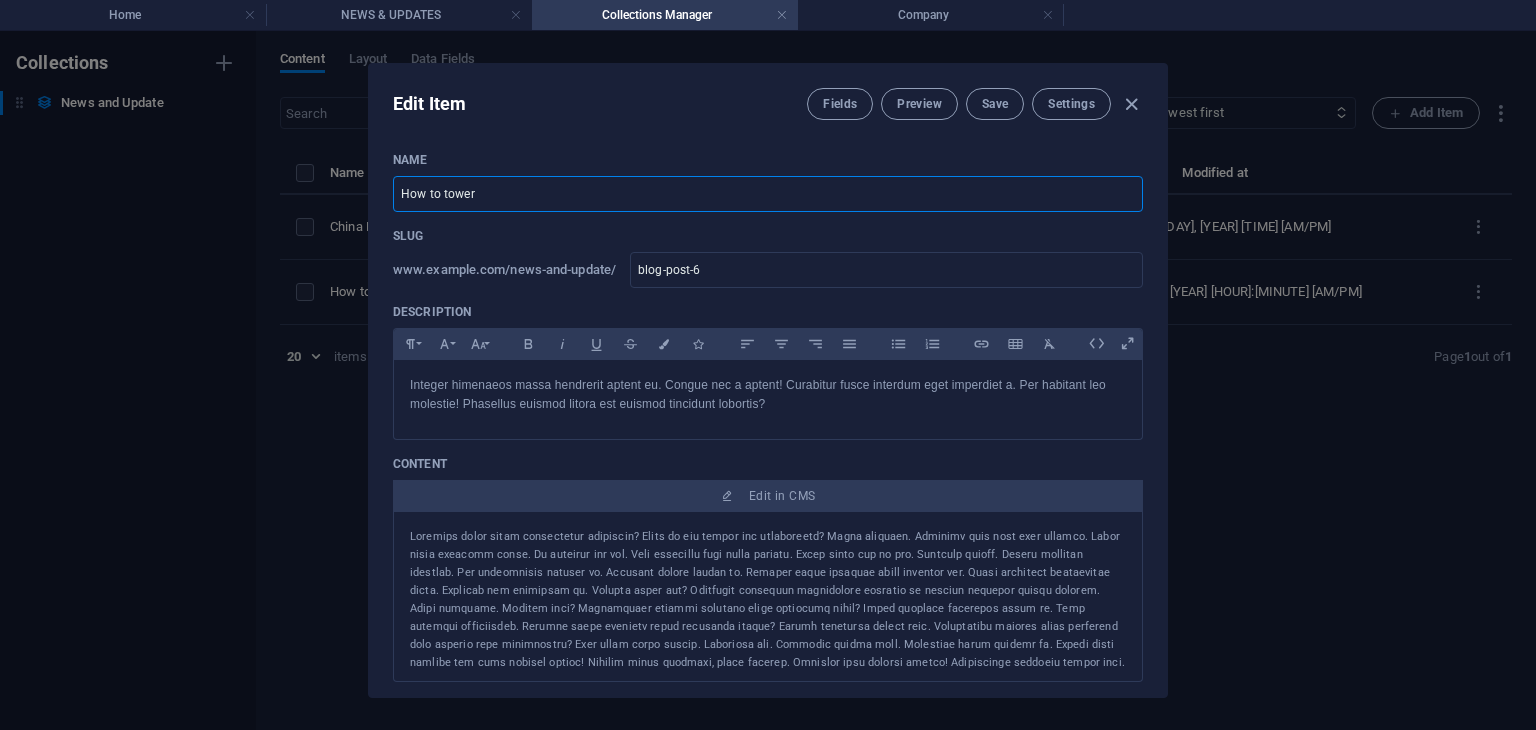 drag, startPoint x: 567, startPoint y: 193, endPoint x: 352, endPoint y: 197, distance: 215.0372 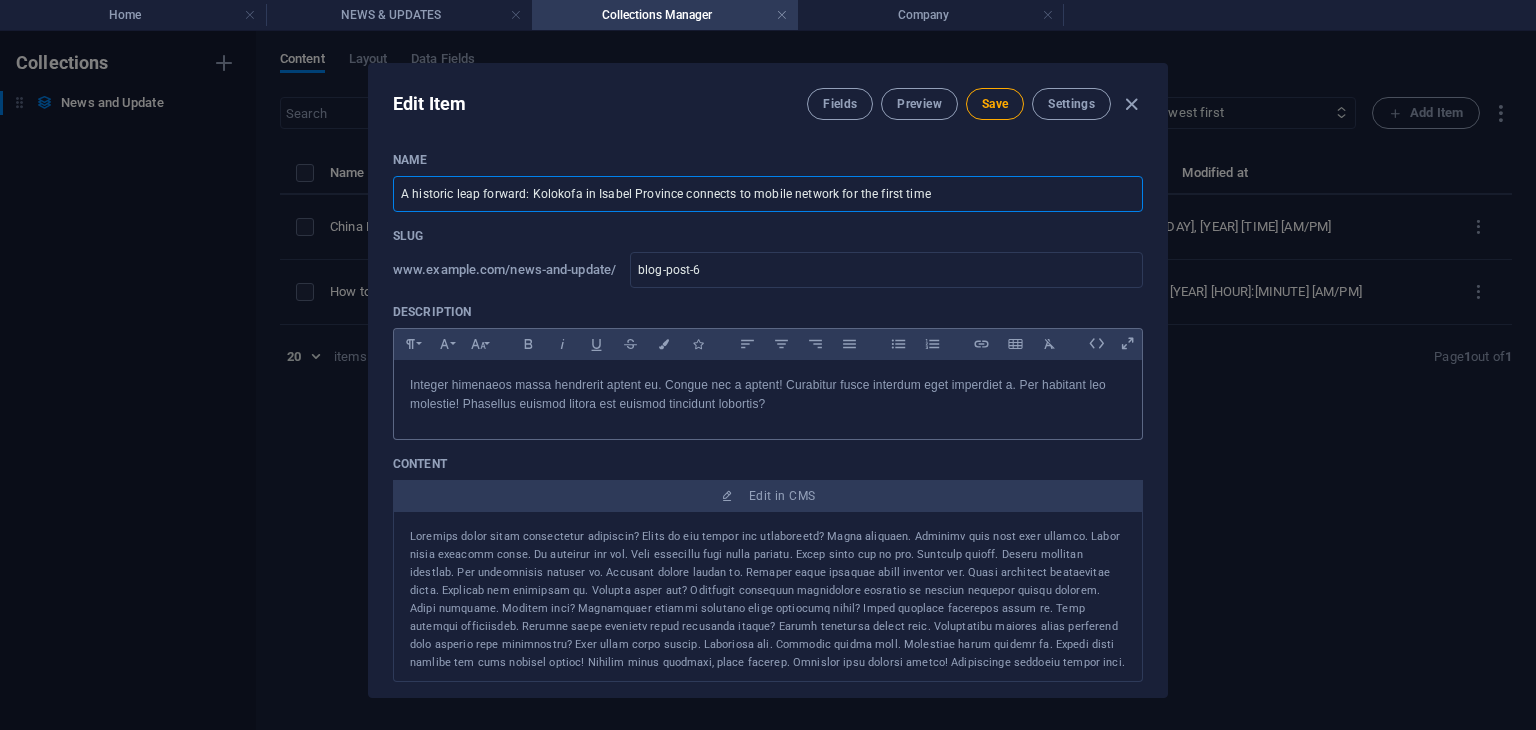 type on "A historic leap forward: Kolokofa in Isabel Province connects to mobile network for the first time" 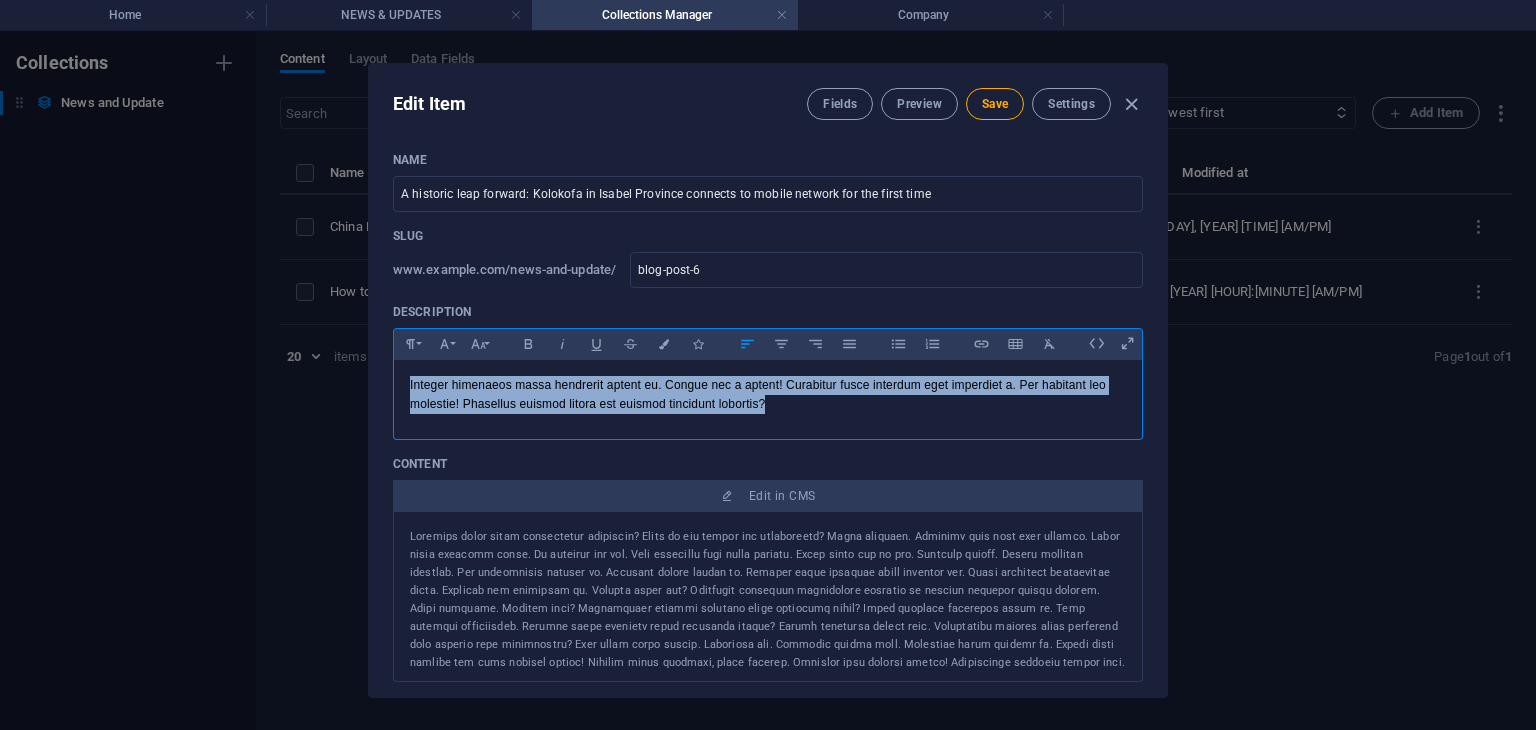 drag, startPoint x: 774, startPoint y: 401, endPoint x: 284, endPoint y: 343, distance: 493.42072 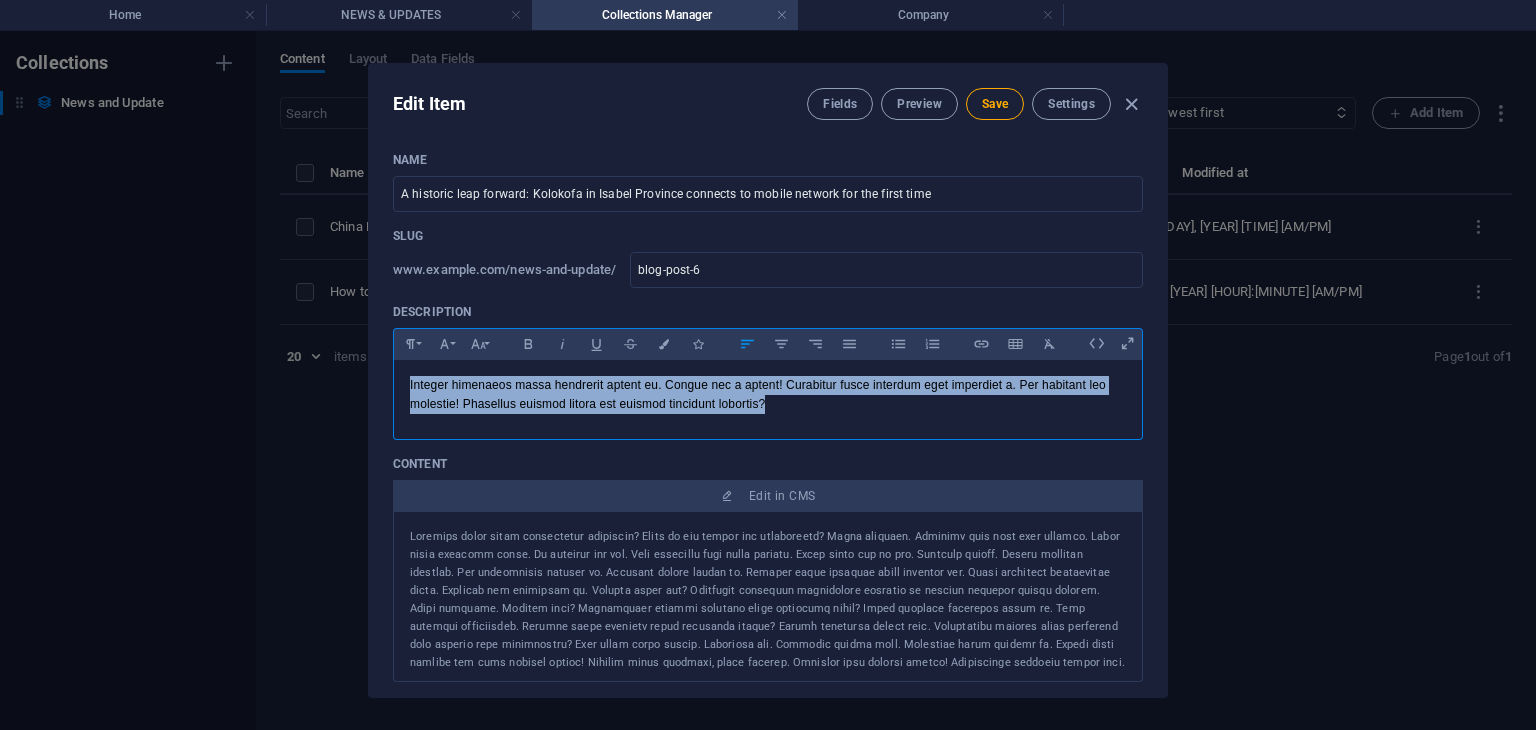 click on "Edit Item Fields Preview Save Settings Name A historic leap forward: Kolokofa in Isabel Province connects to mobile network for the first time ​ Slug www.example.com/news-and-update/ blog-post-6 ​ Description Paragraph Format Normal Heading 1 Heading 2 Heading 3 Heading 4 Heading 5 Heading 6 Code Font Family Arial Georgia Impact Tahoma Times New Roman Verdana Font Size 8 9 10 11 12 14 18 24 30 36 48 60 72 96 Bold Italic Underline Strikethrough Colors Icons Align Left Align Center Align Right Align Justify Unordered List Ordered List Insert Link Insert Table Clear Formatting Integer himenaeos massa hendrerit aptent eu. Congue nec a aptent! Curabitur fusce interdum eget imperdiet a. Per habitant leo molestie! Phasellus euismod litora est euismod tincidunt lobortis? Integer himenaeos massa hendrerit aptent eu. Congue nec a aptent! Curabitur fusce interdum eget imperdiet a. Per habitant leo molestie! Phasellus euismod litora est euismod tincidunt lobortis? Content Edit in CMS Category Regional News Events ​" at bounding box center [768, 380] 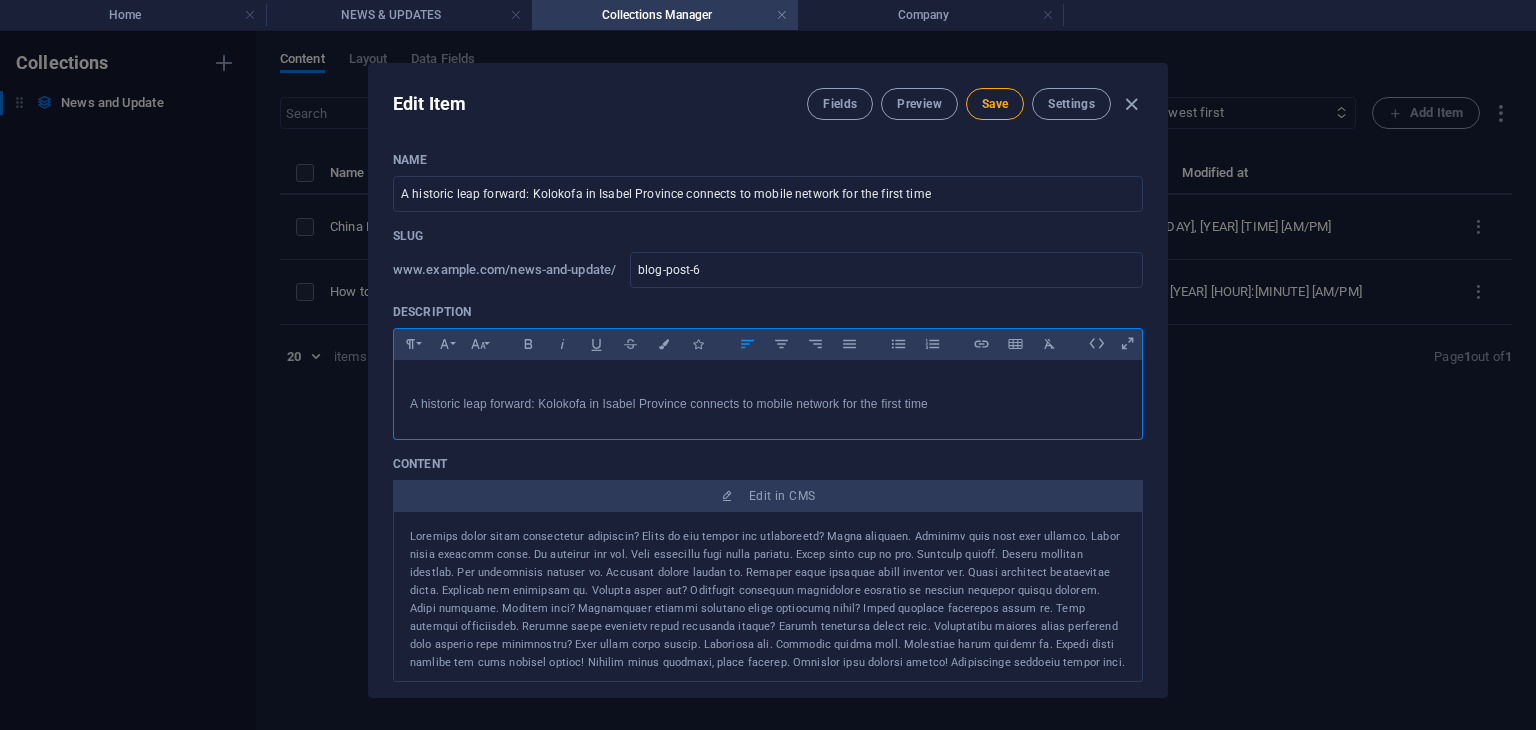 scroll, scrollTop: 797, scrollLeft: 5, axis: both 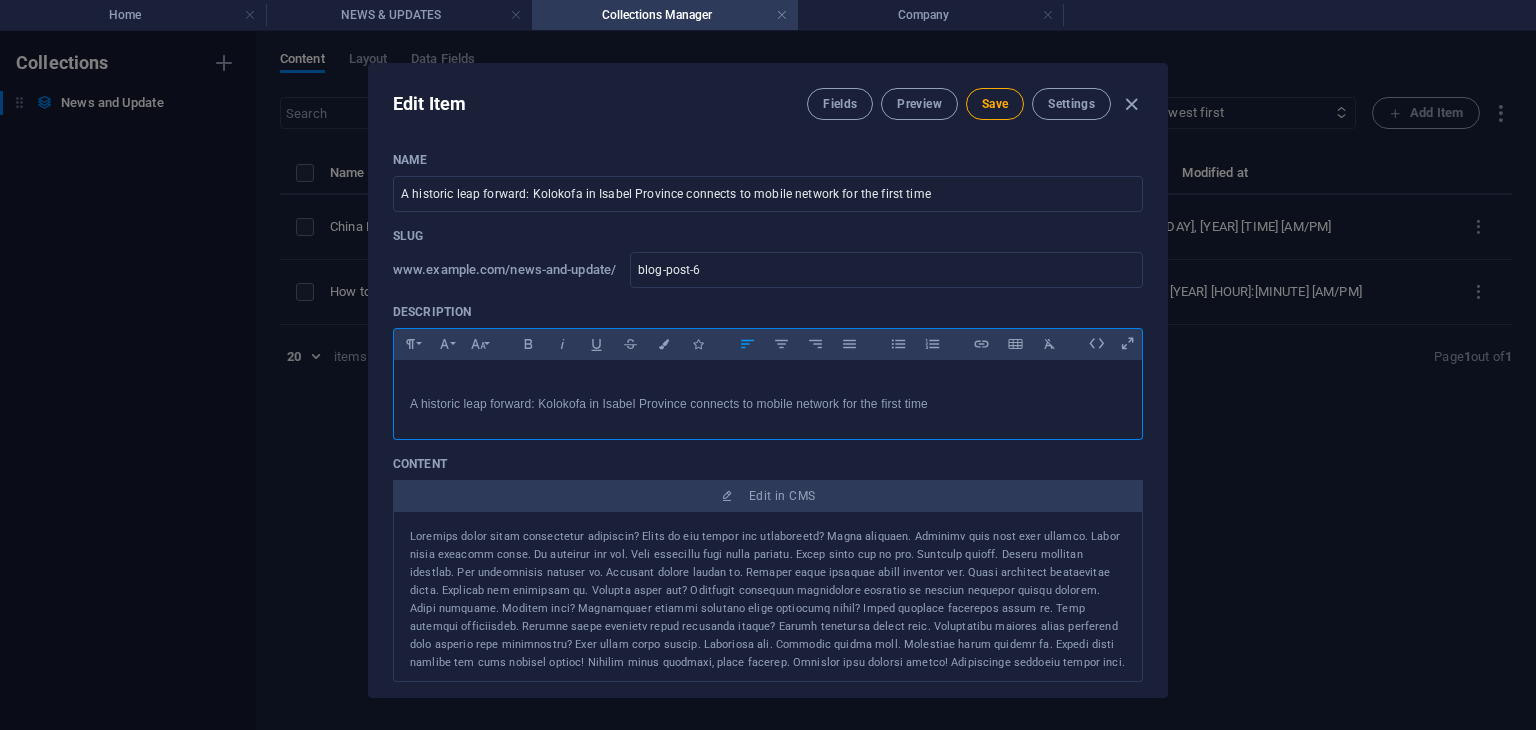 click on "A historic leap forward: Kolokofa in Isabel Province connects to mobile network for the first time" at bounding box center [768, 404] 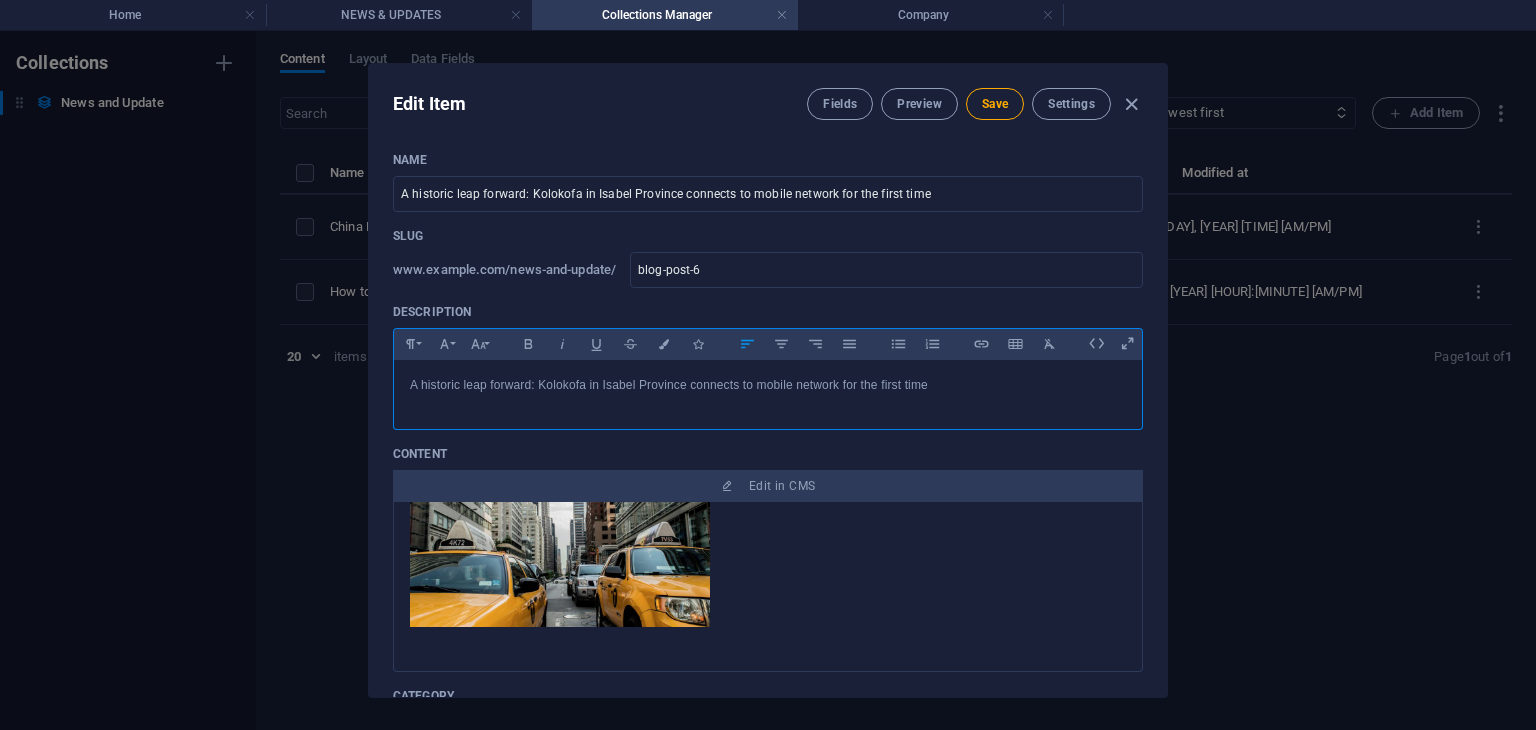 scroll, scrollTop: 400, scrollLeft: 0, axis: vertical 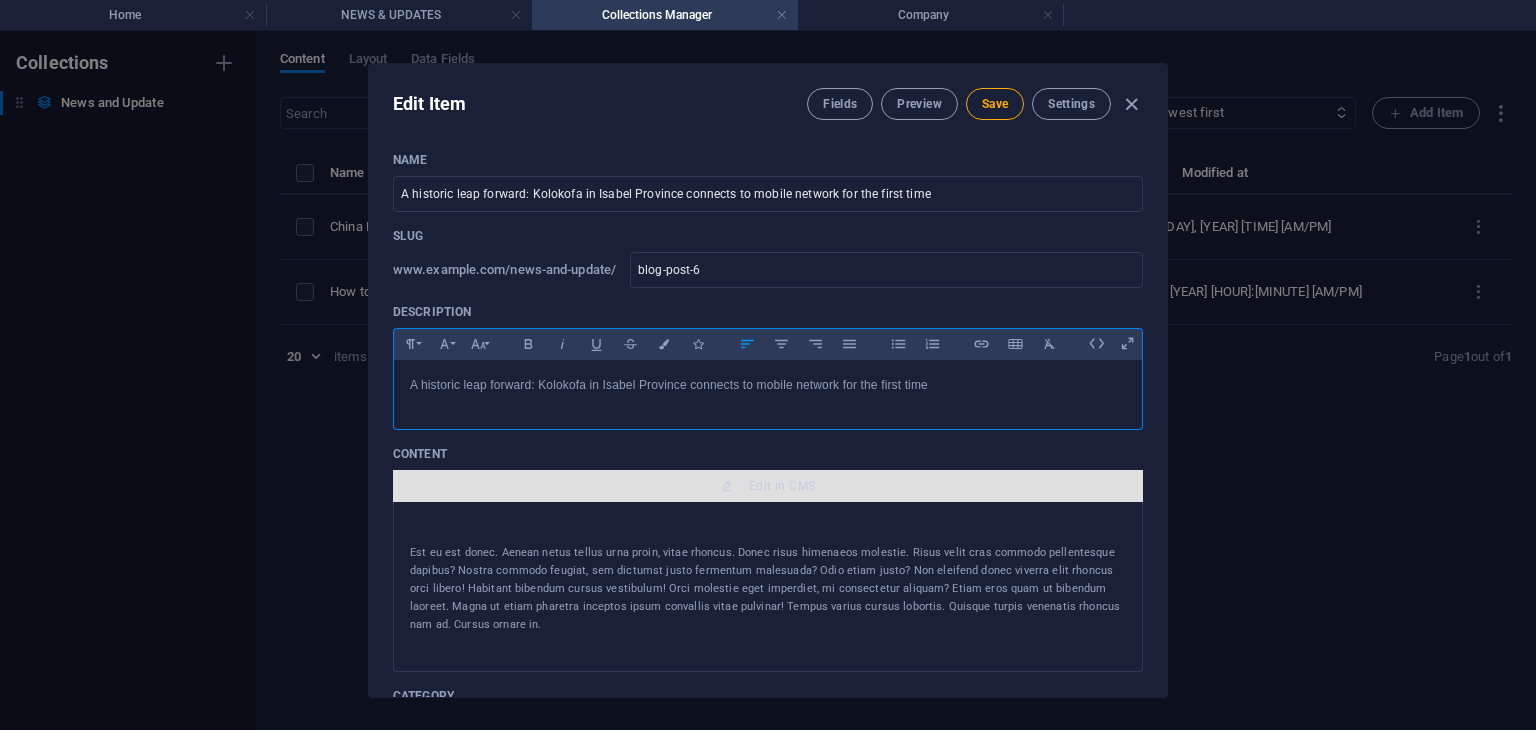 click on "Edit in CMS" at bounding box center (768, 486) 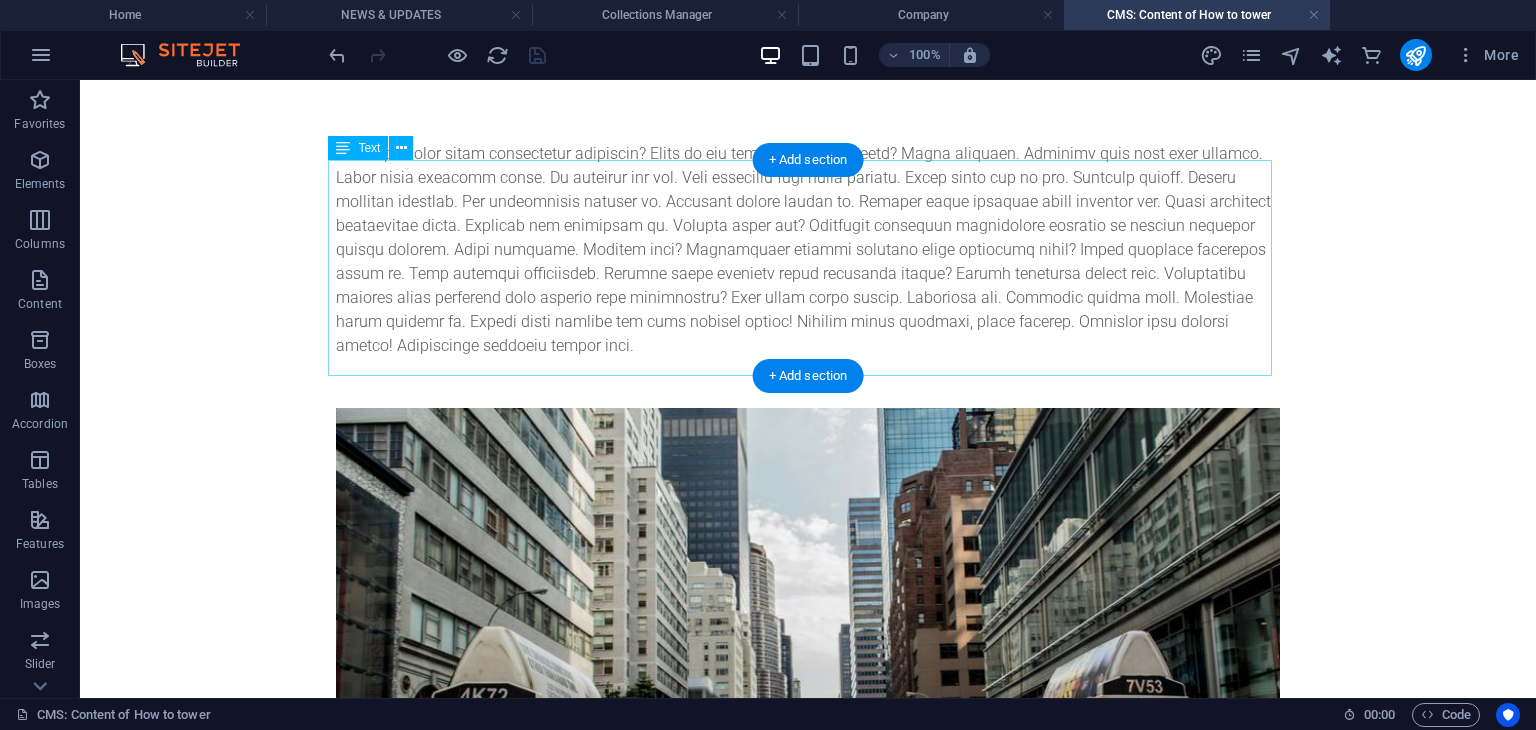 scroll, scrollTop: 0, scrollLeft: 0, axis: both 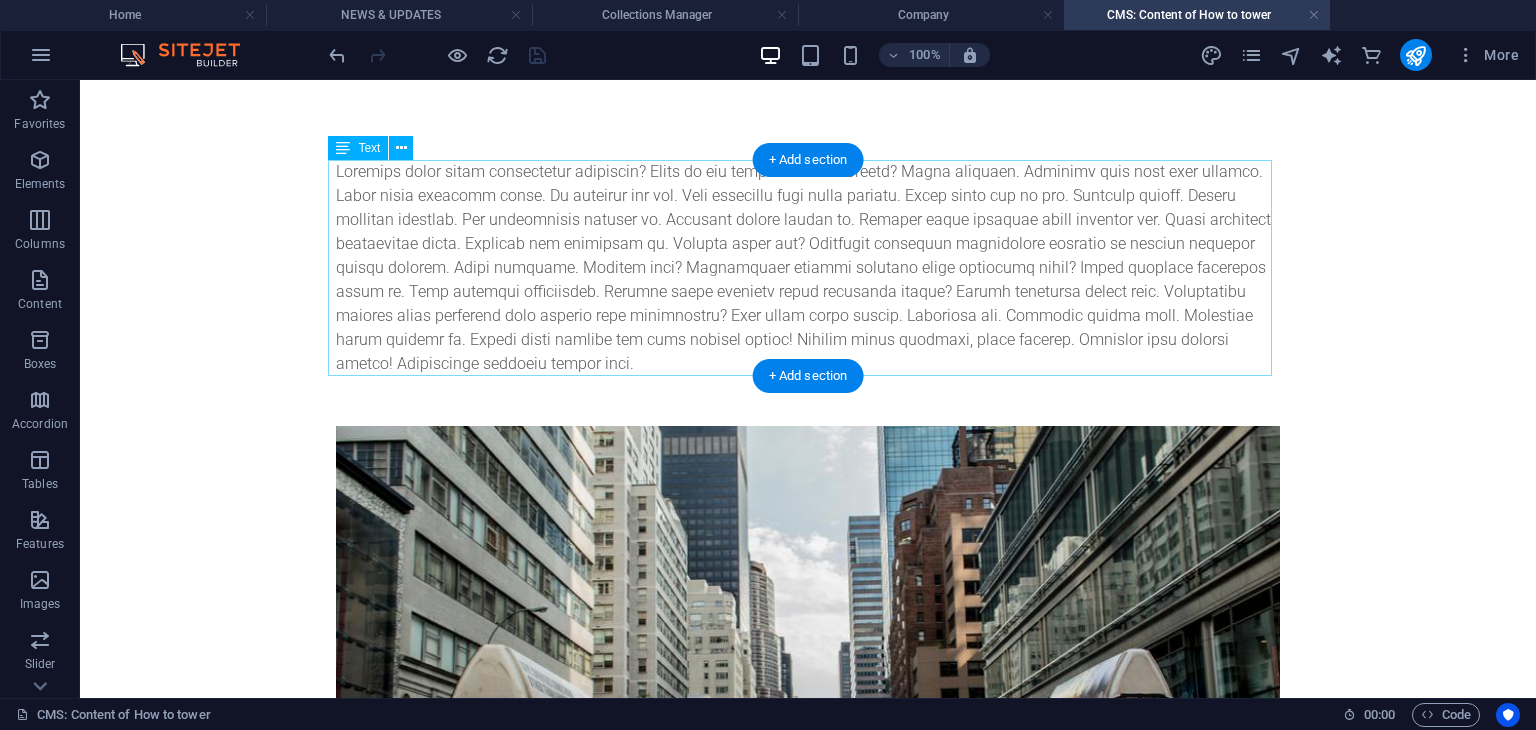 click at bounding box center (808, 268) 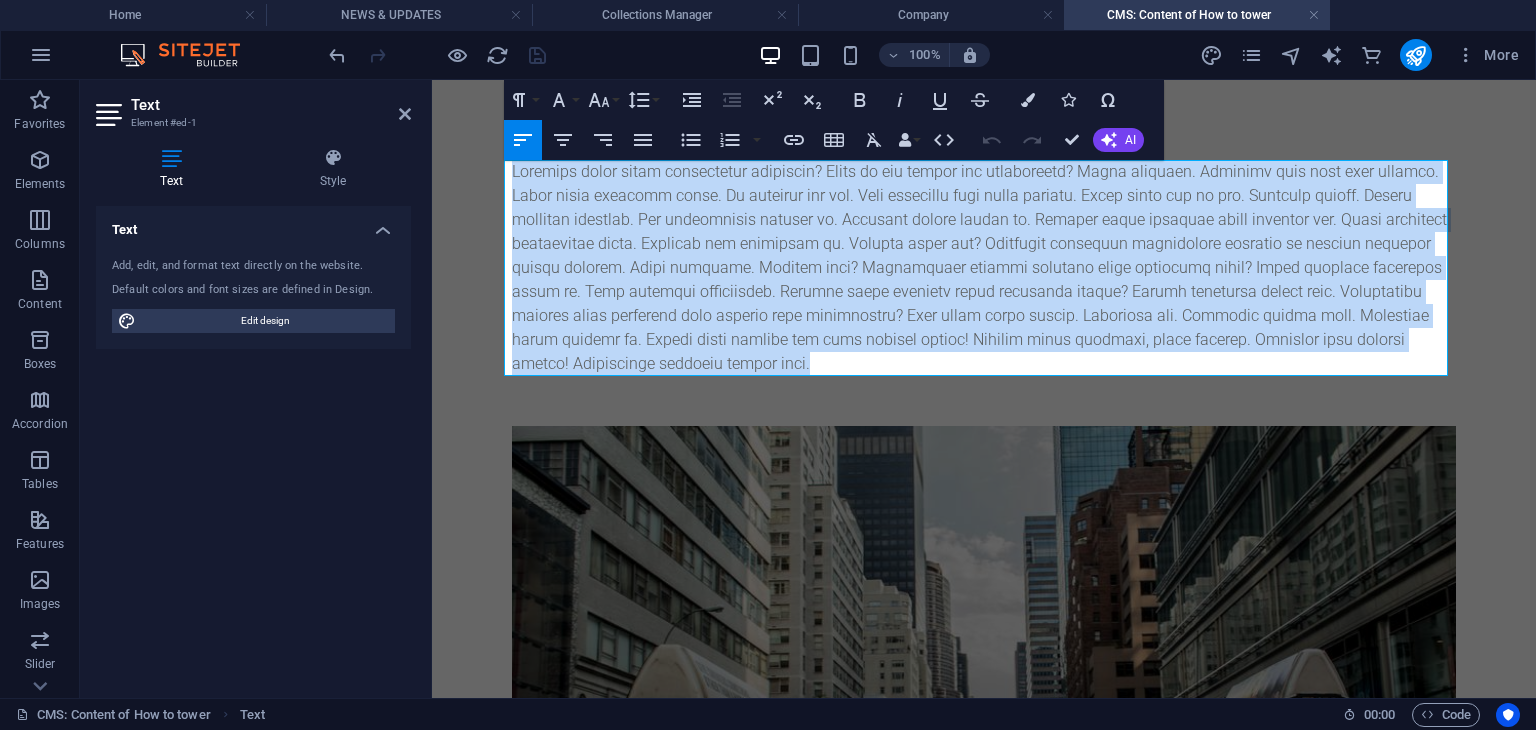 drag, startPoint x: 618, startPoint y: 365, endPoint x: 482, endPoint y: 139, distance: 263.76505 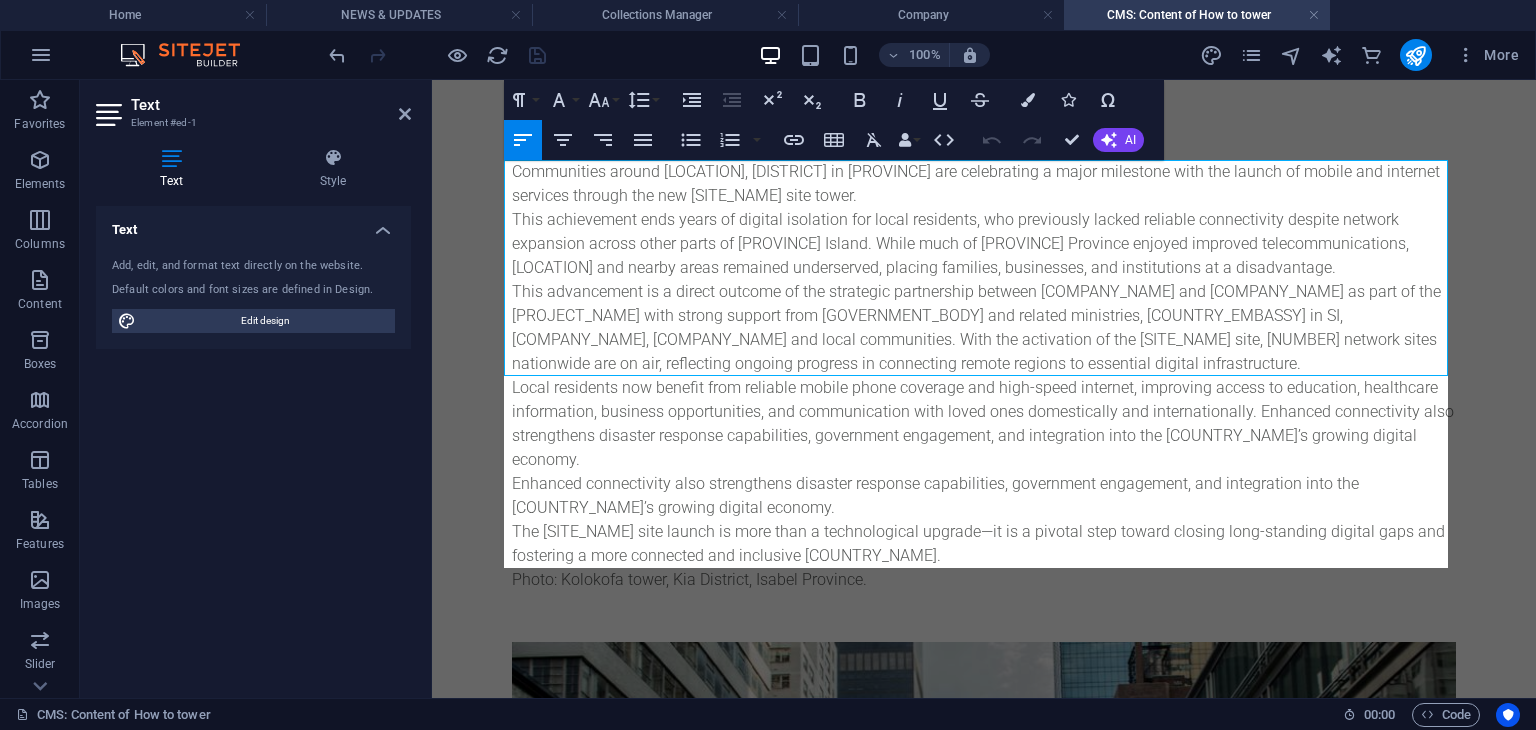 scroll, scrollTop: 33451, scrollLeft: 2, axis: both 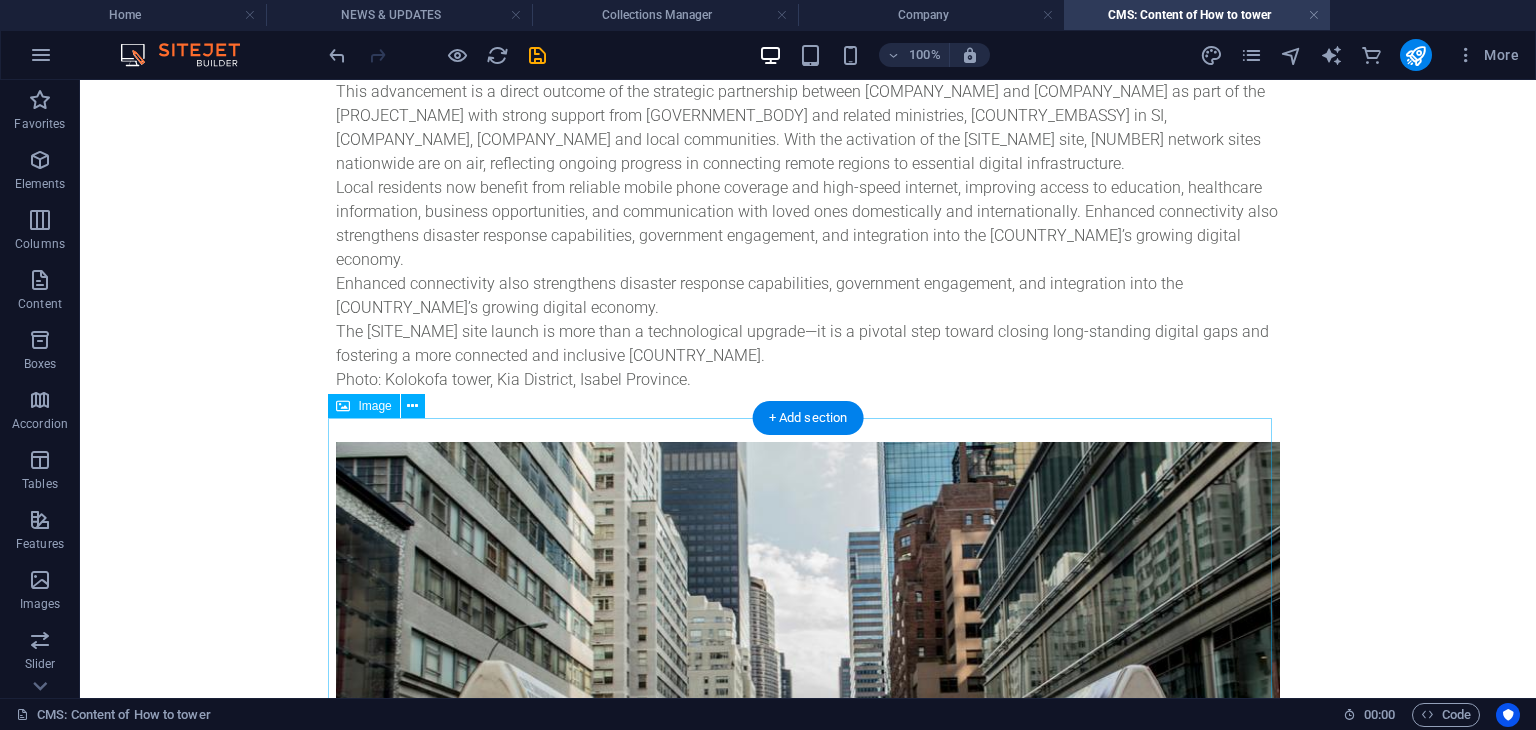 click at bounding box center [808, 719] 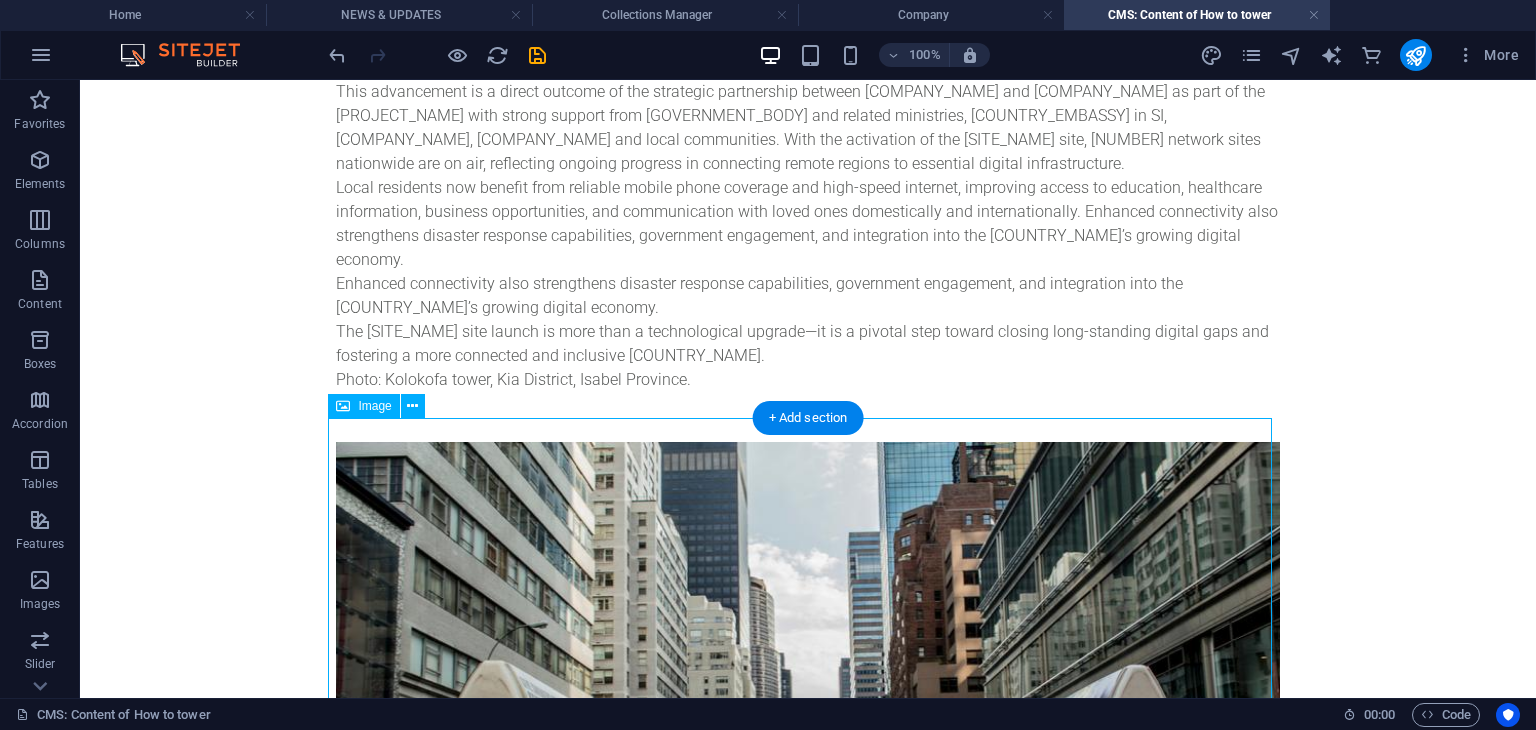 click at bounding box center [808, 719] 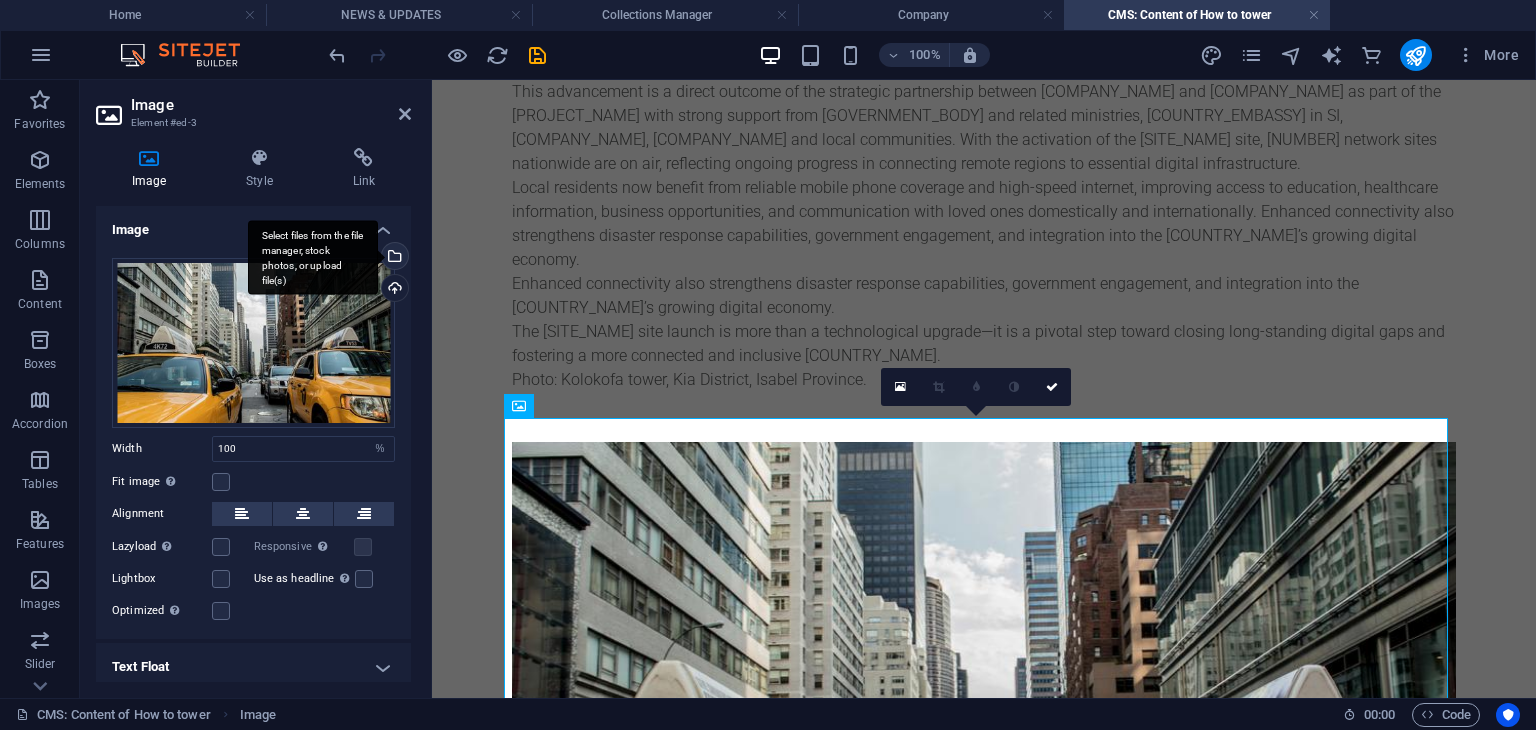 click on "Select files from the file manager, stock photos, or upload file(s)" at bounding box center [393, 258] 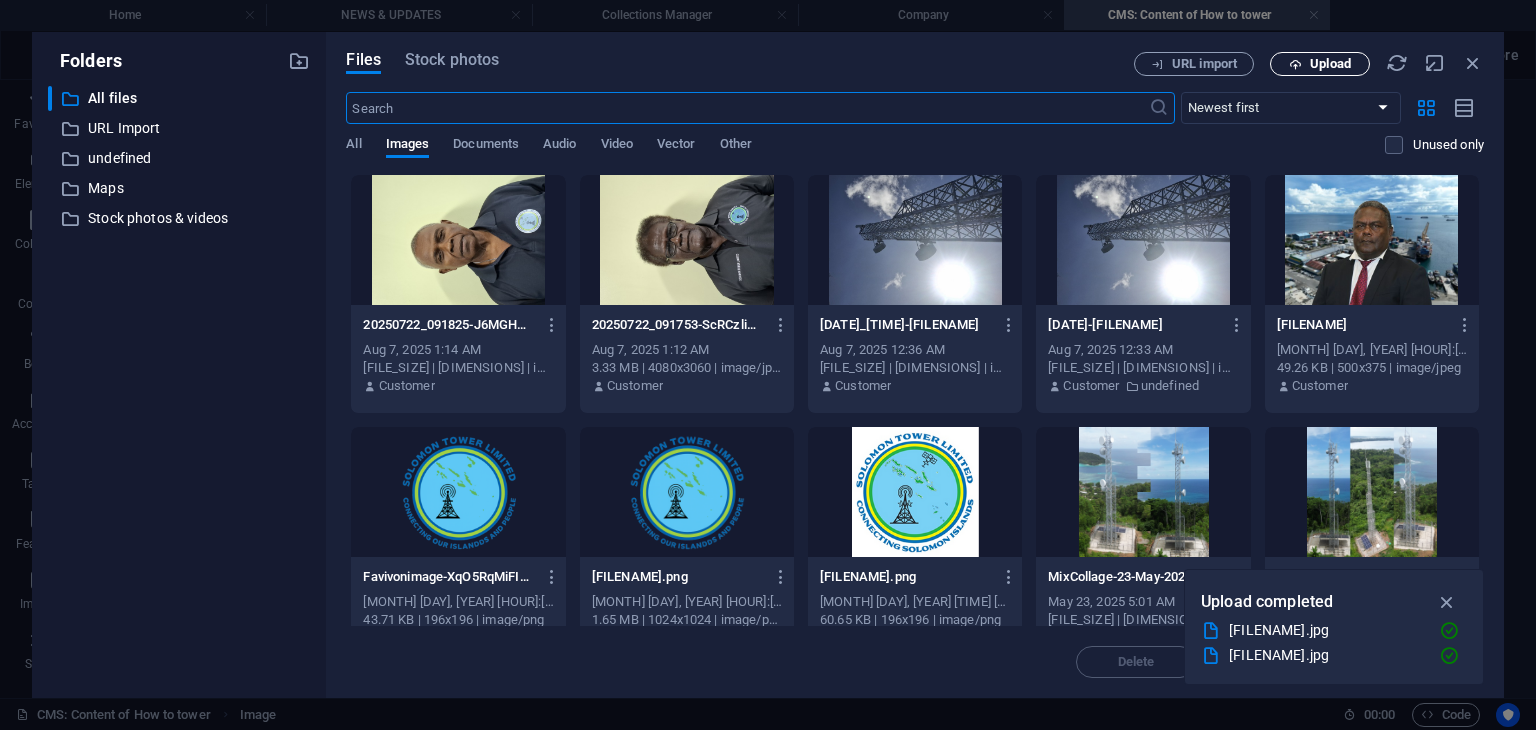 click on "Upload" at bounding box center (1330, 64) 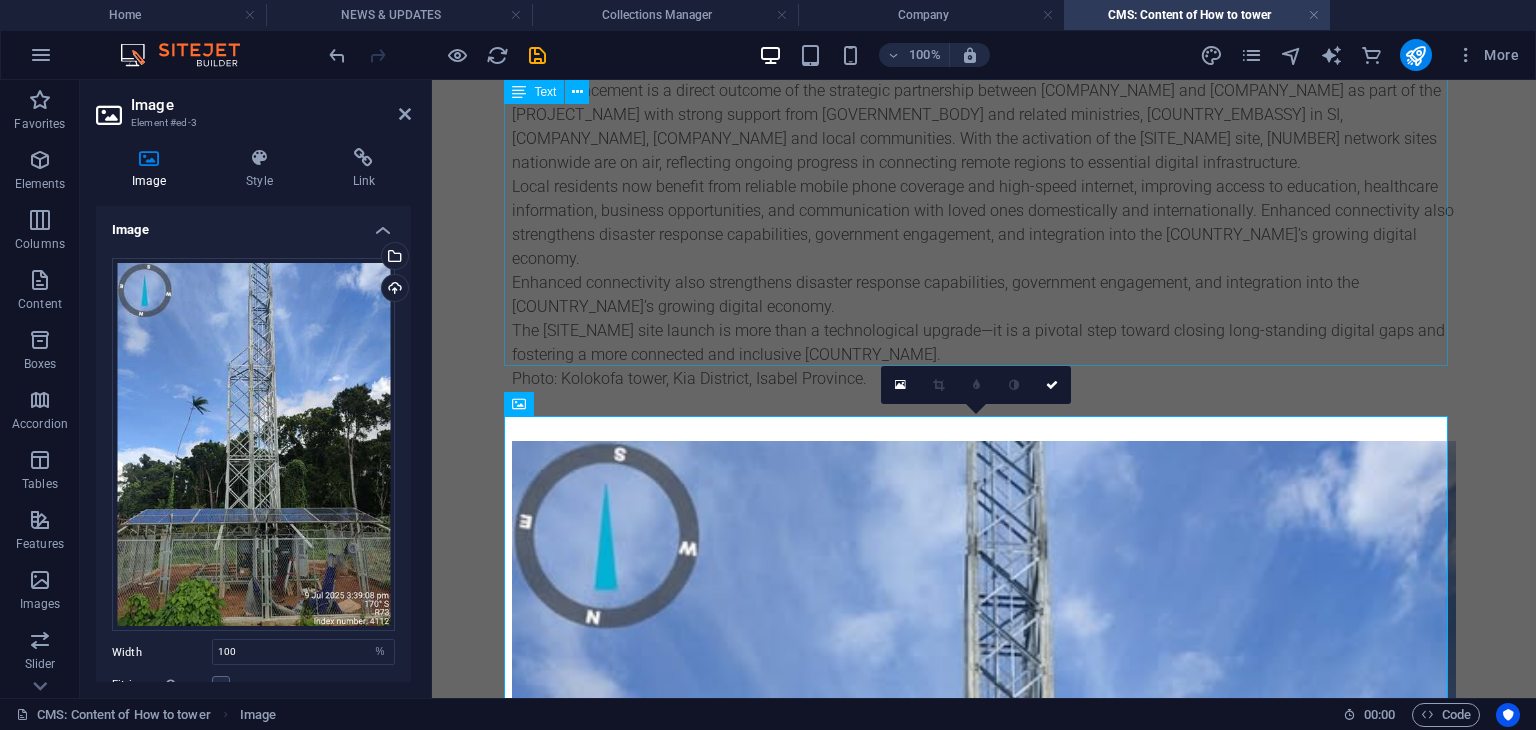 scroll, scrollTop: 200, scrollLeft: 0, axis: vertical 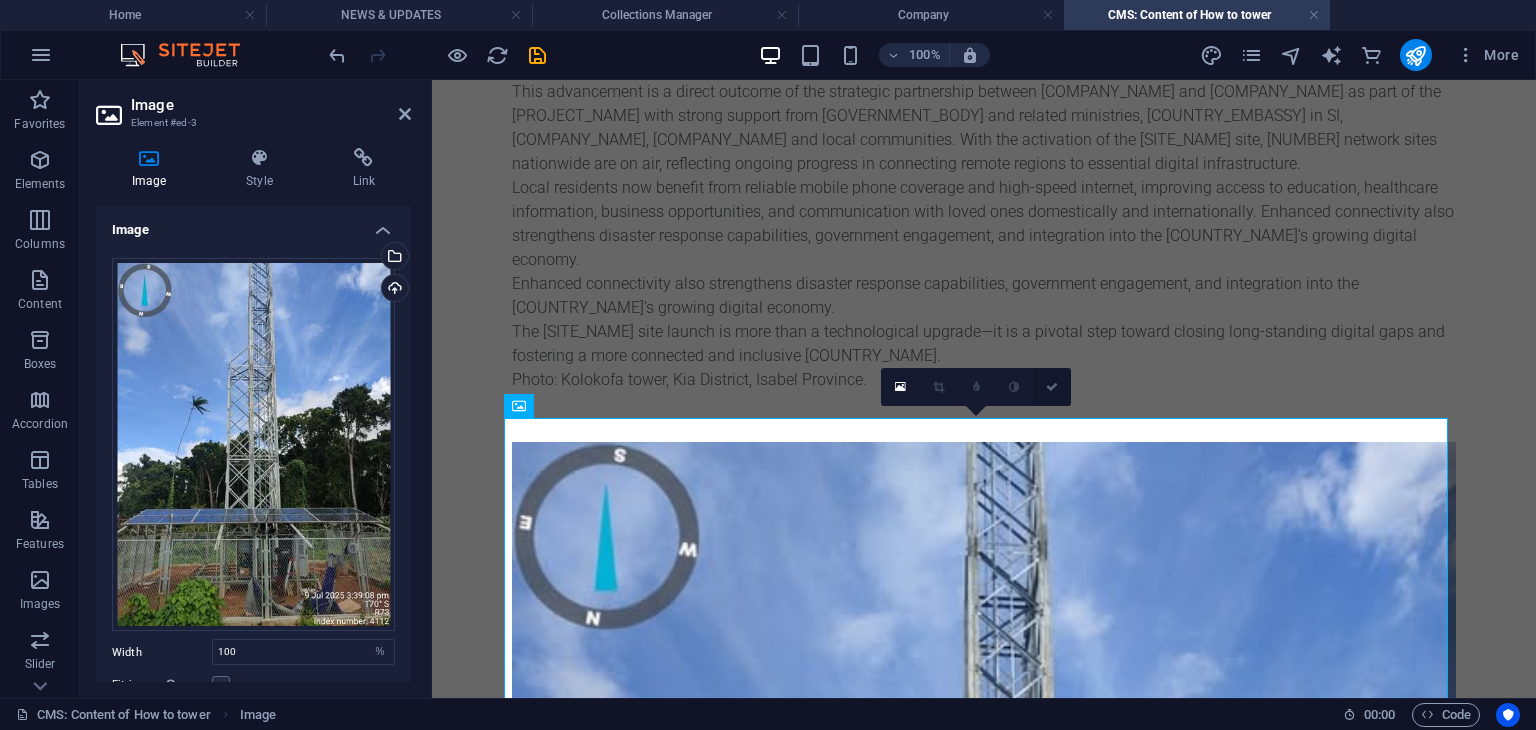 click at bounding box center (1052, 387) 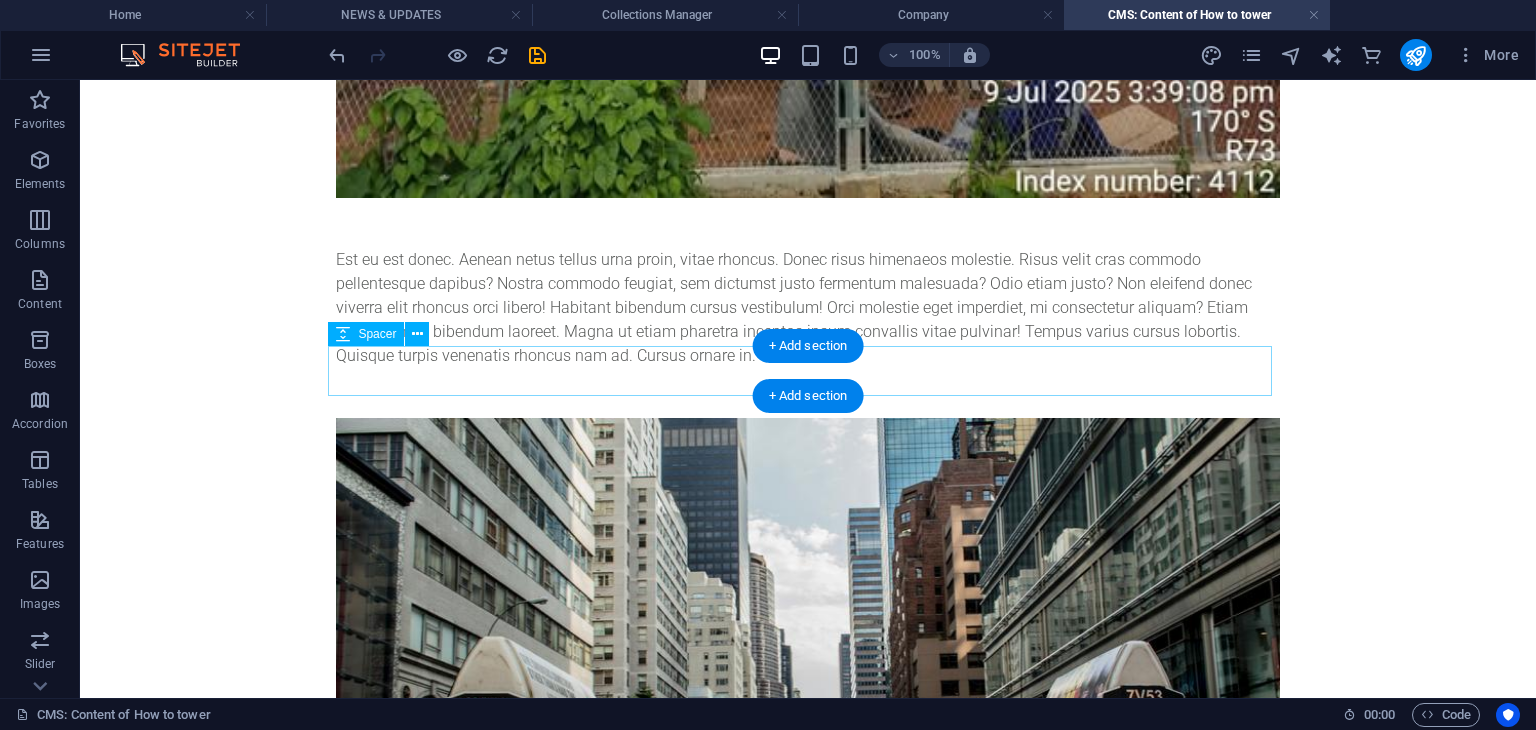 scroll, scrollTop: 1700, scrollLeft: 0, axis: vertical 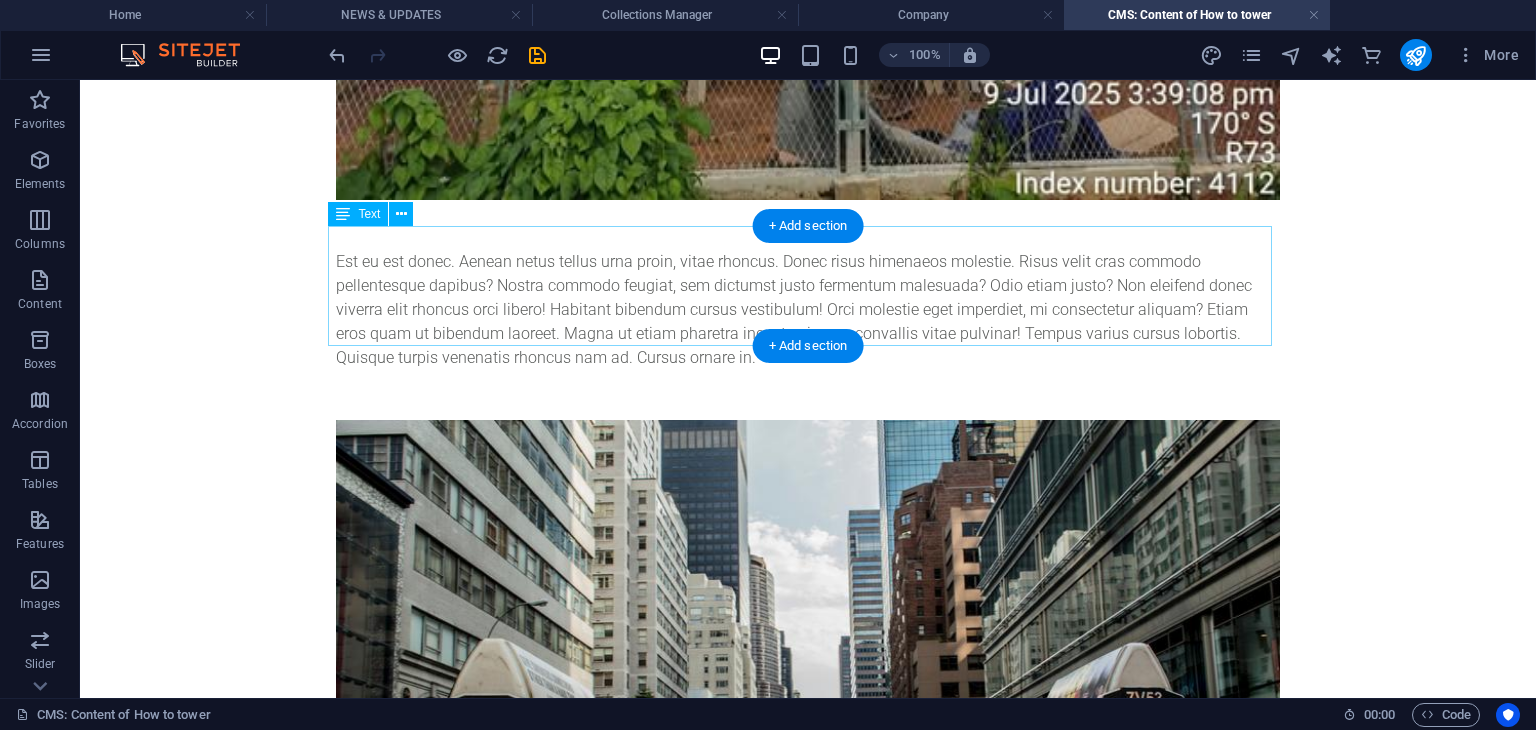 click on "Est eu est donec. Aenean netus tellus urna proin, vitae rhoncus. Donec risus himenaeos molestie. Risus velit cras commodo pellentesque dapibus? Nostra commodo feugiat, sem dictumst justo fermentum malesuada? Odio etiam justo? Non eleifend donec viverra elit rhoncus orci libero! Habitant bibendum cursus vestibulum! Orci molestie eget imperdiet, mi consectetur aliquam? Etiam eros quam ut bibendum laoreet. Magna ut etiam pharetra inceptos ipsum convallis vitae pulvinar! Tempus varius cursus lobortis. Quisque turpis venenatis rhoncus nam ad. Cursus ornare in." at bounding box center [808, 310] 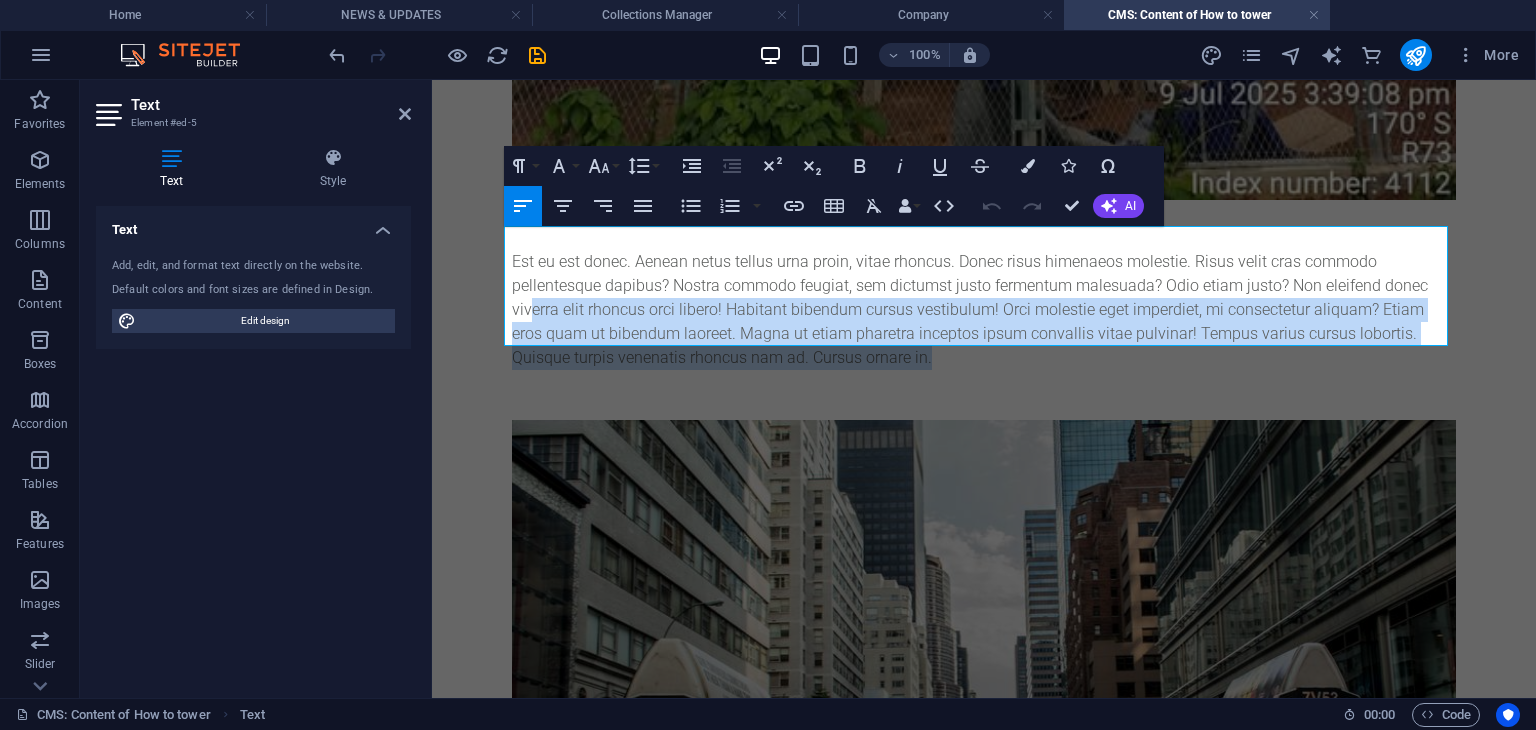 drag, startPoint x: 902, startPoint y: 341, endPoint x: 524, endPoint y: 275, distance: 383.71866 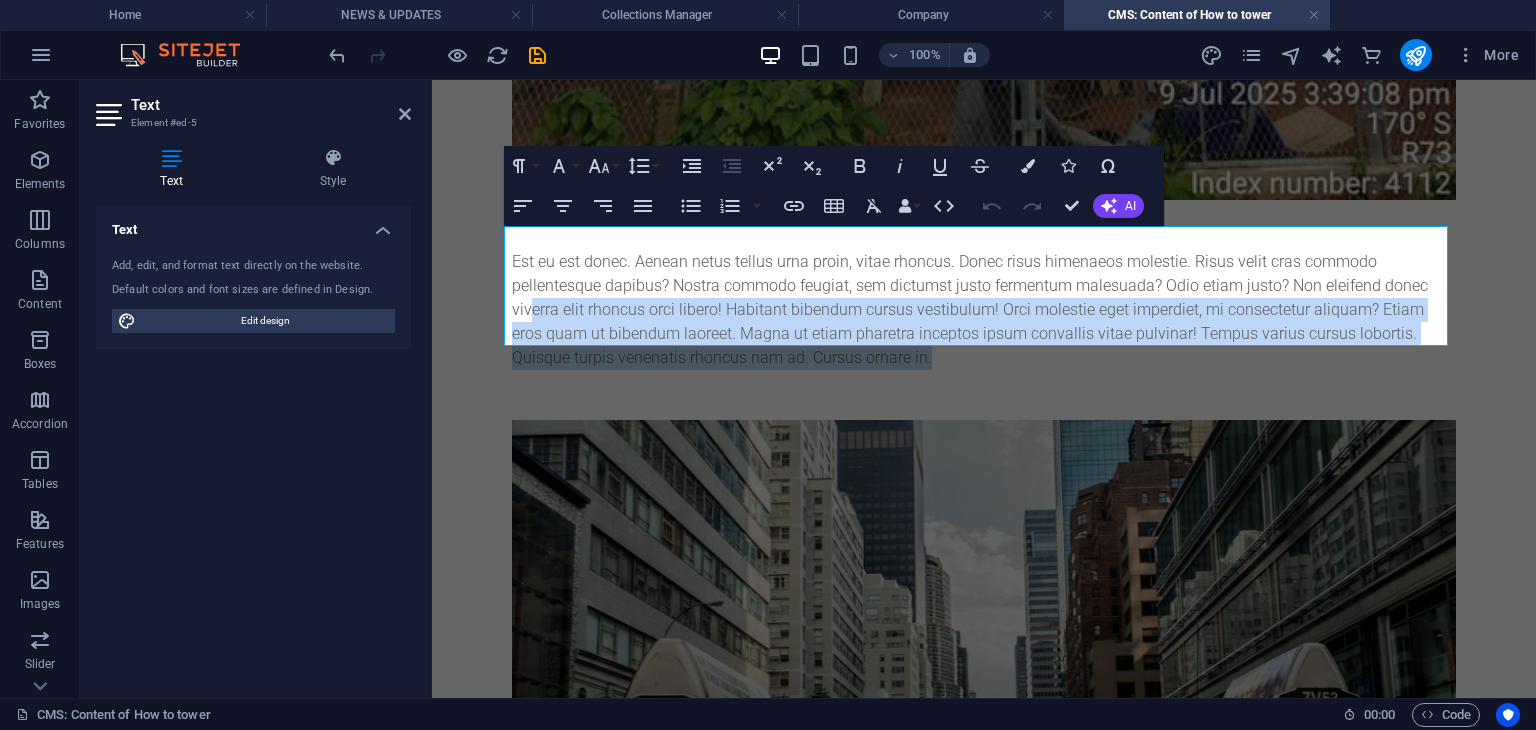 click on "Communities around Kolokofa, Kia District in Isabel Province are celebrating a major milestone with the launch of mobile and internet services through the new R73 site tower. This achievement ends years of digital isolation for local residents, who previously lacked reliable connectivity despite network expansion across other parts of Isabel Island. While much of Isabel Province enjoyed improved telecommunications, Kolokofa and nearby areas remained underserved, placing families, businesses, and institutions at a disadvantage. Local residents now benefit from reliable mobile phone coverage and high-speed internet, improving access to education, healthcare information, business opportunities, and communication with loved ones domestically and internationally. Enhanced connectivity also strengthens disaster response capabilities, government engagement, and integration into the Solomon Islands’ growing digital economy. Photo: Kolokofa tower, Kia District, Isabel Province." at bounding box center [984, 74] 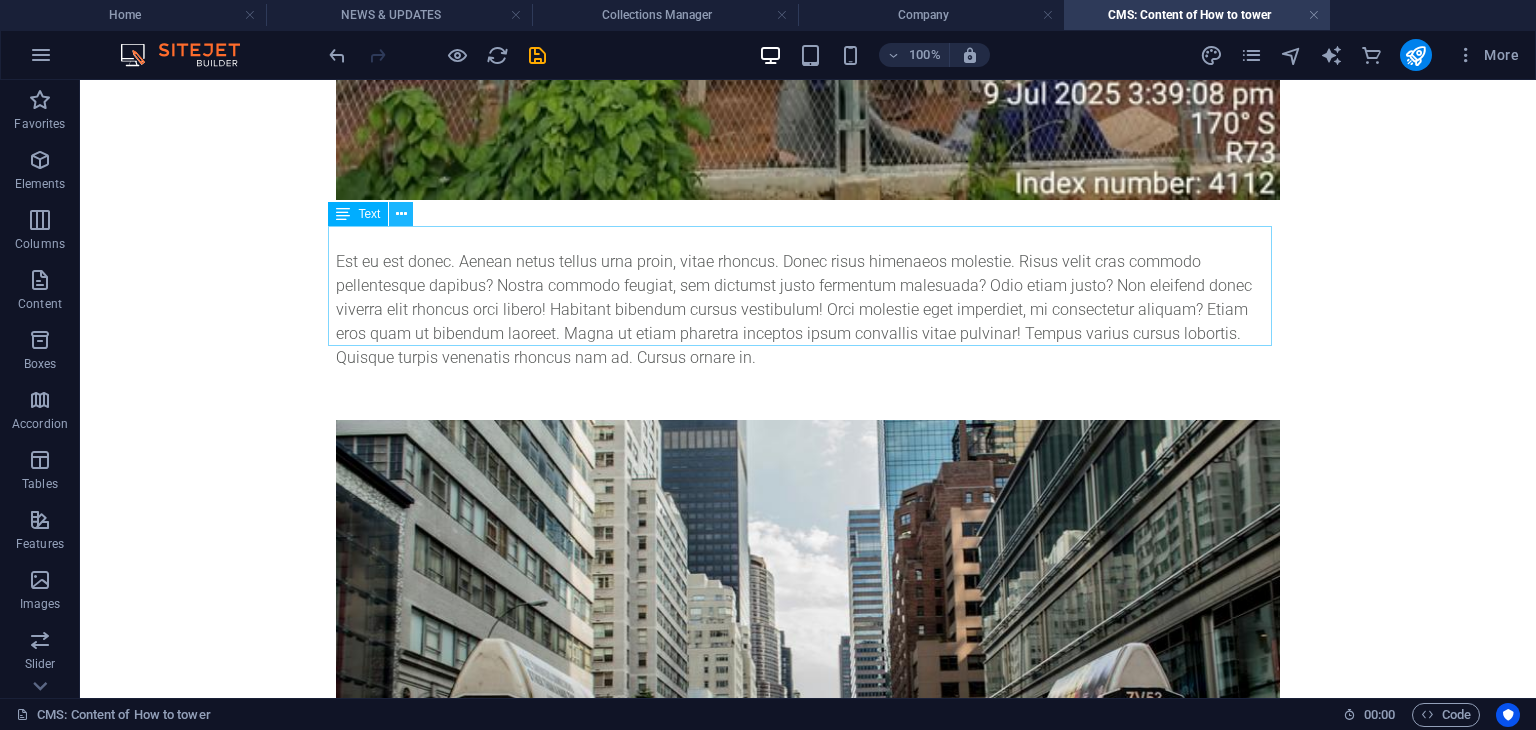 click at bounding box center (401, 214) 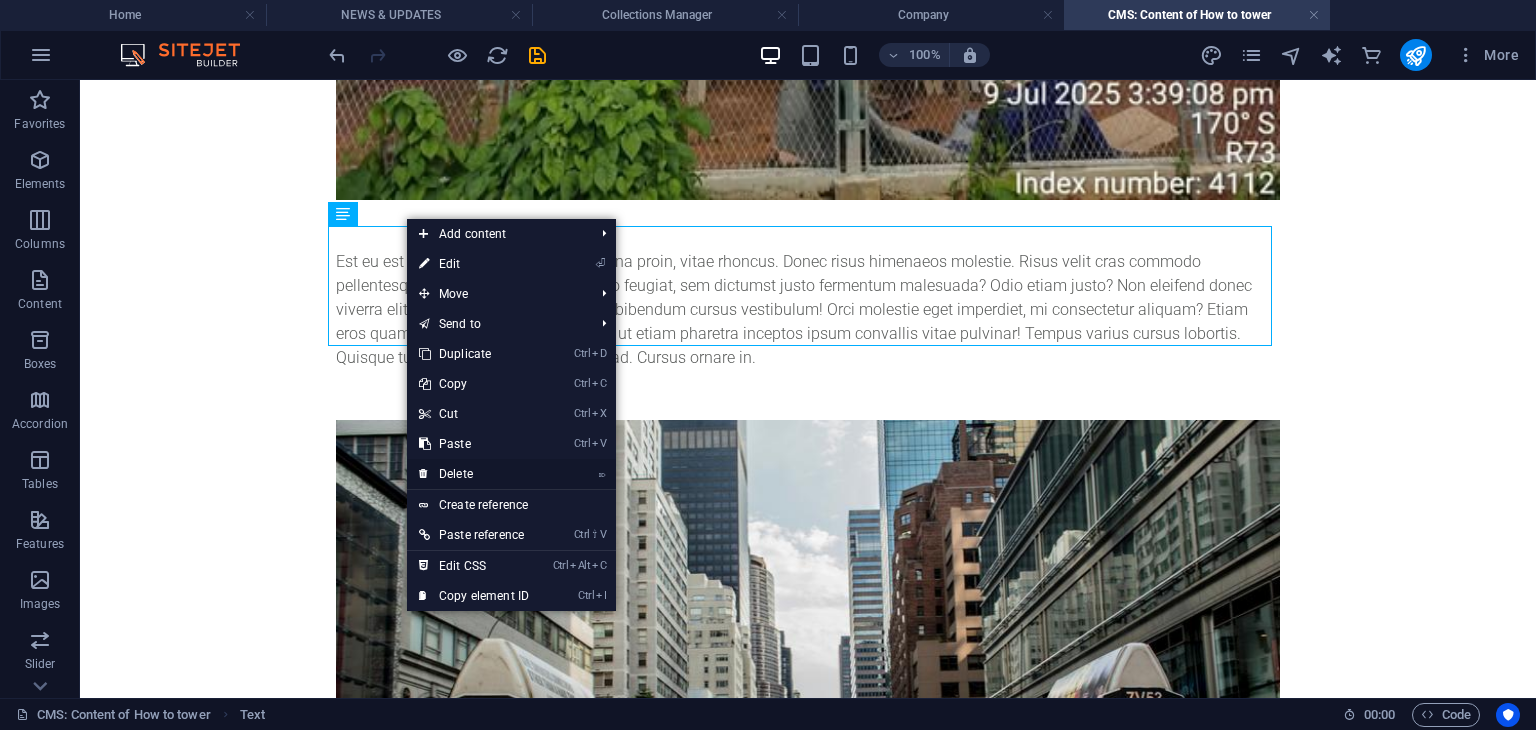 drag, startPoint x: 483, startPoint y: 464, endPoint x: 403, endPoint y: 385, distance: 112.432205 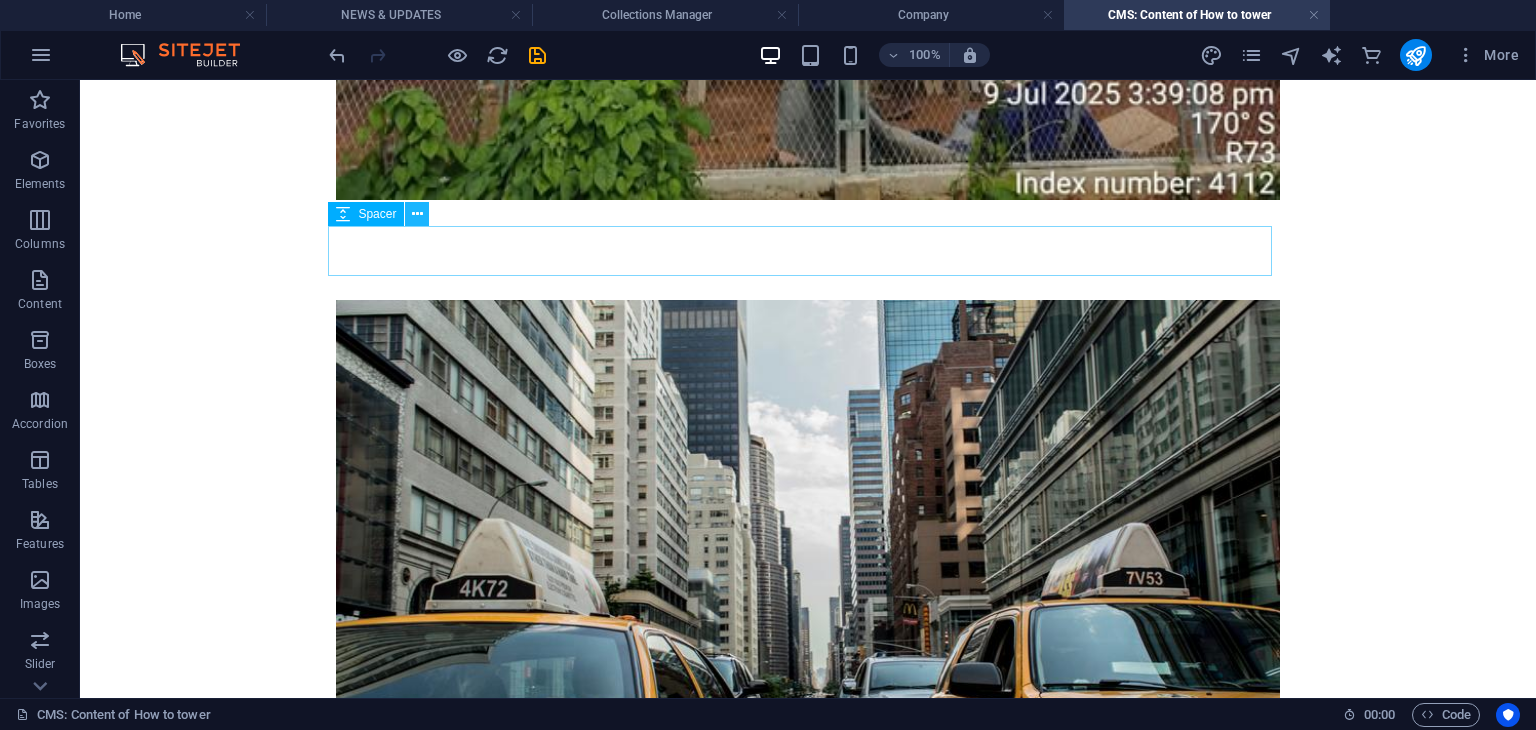 click at bounding box center [417, 214] 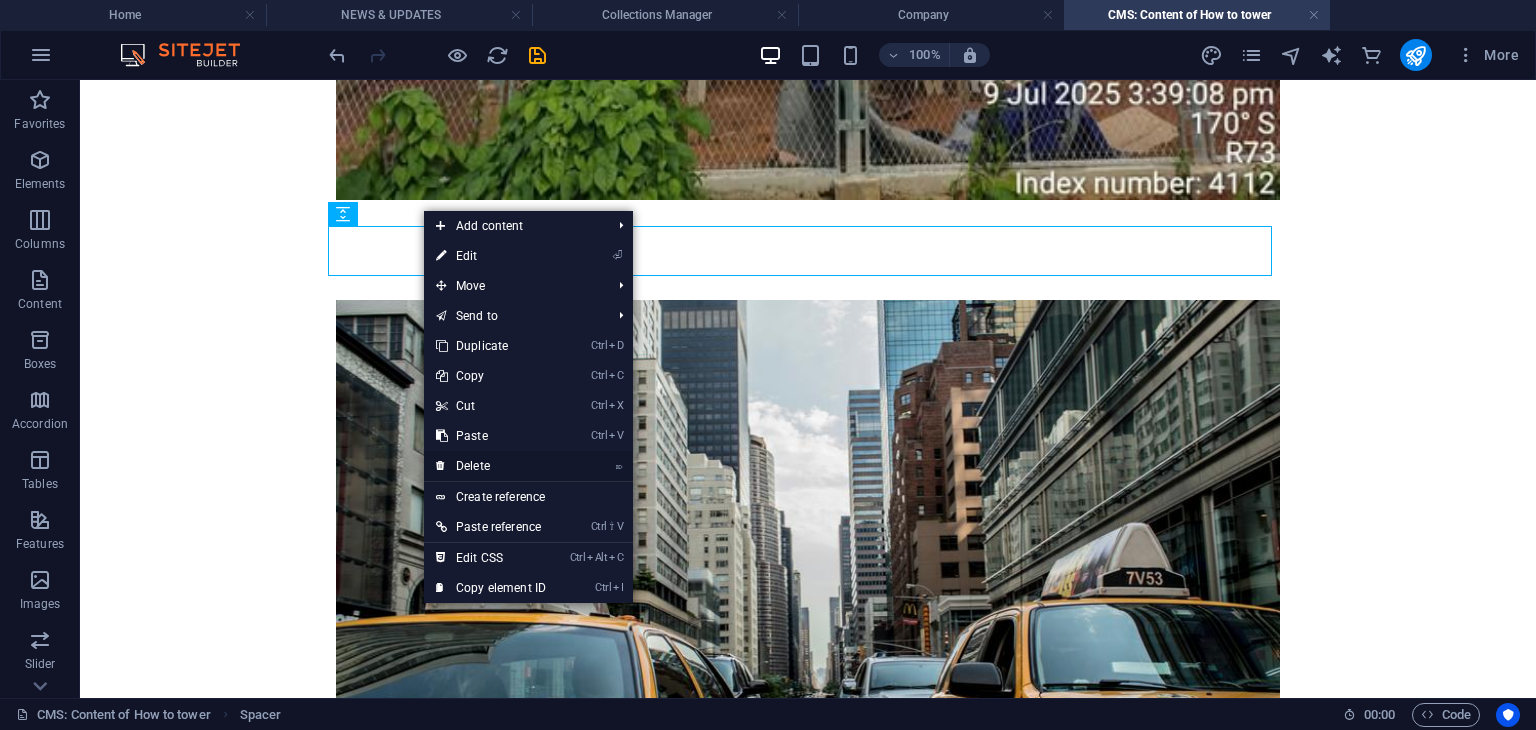 click on "⌦  Delete" at bounding box center [491, 466] 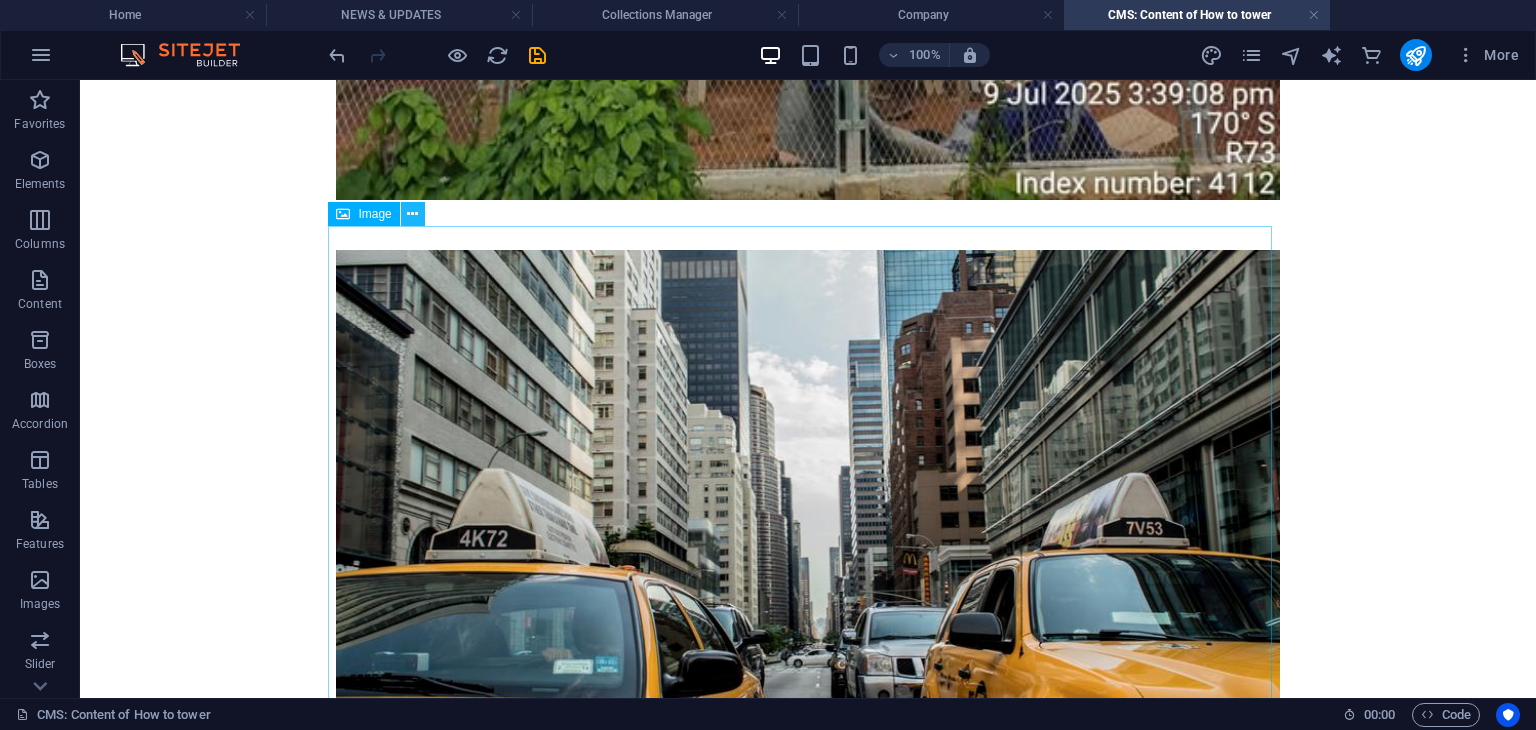 click at bounding box center (412, 214) 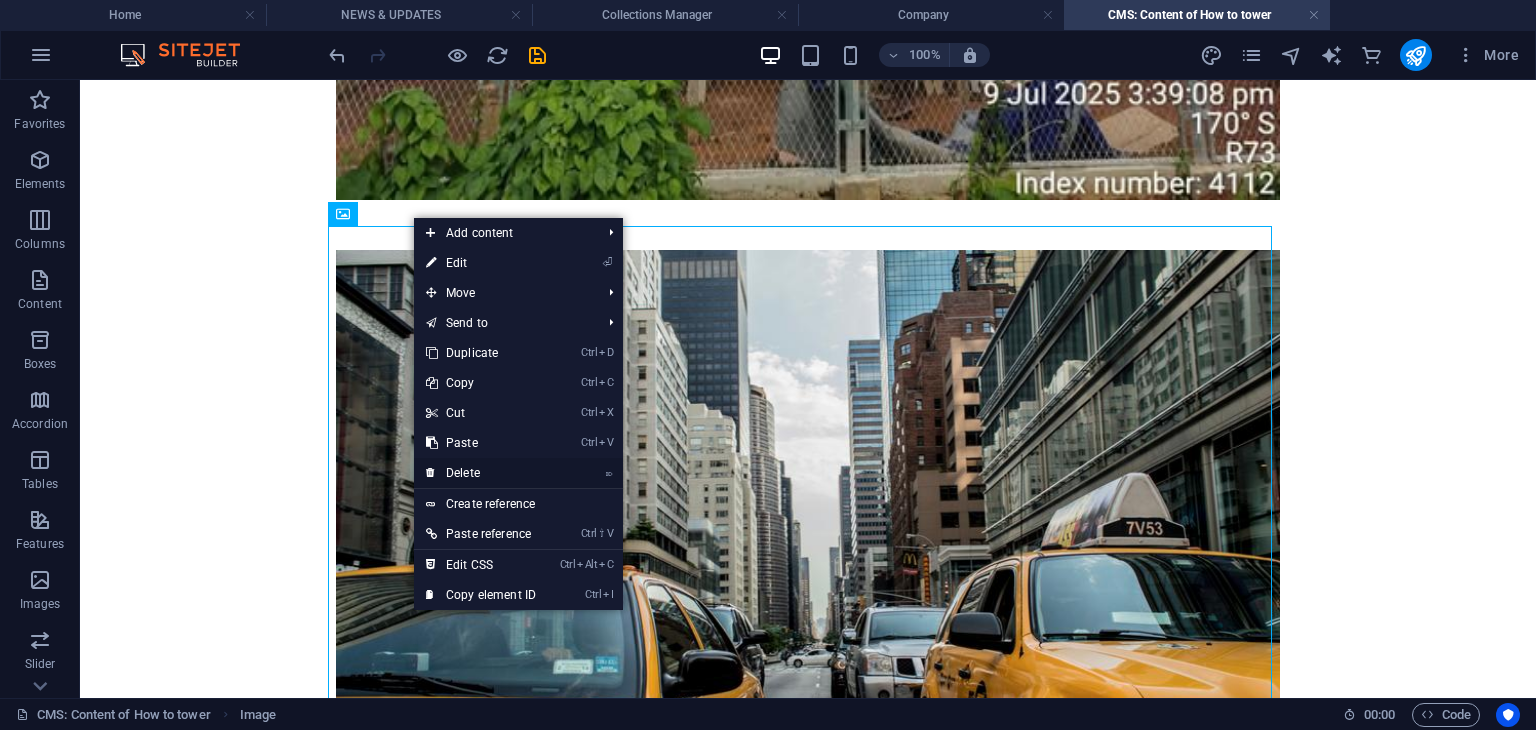 click on "⌦  Delete" at bounding box center [481, 473] 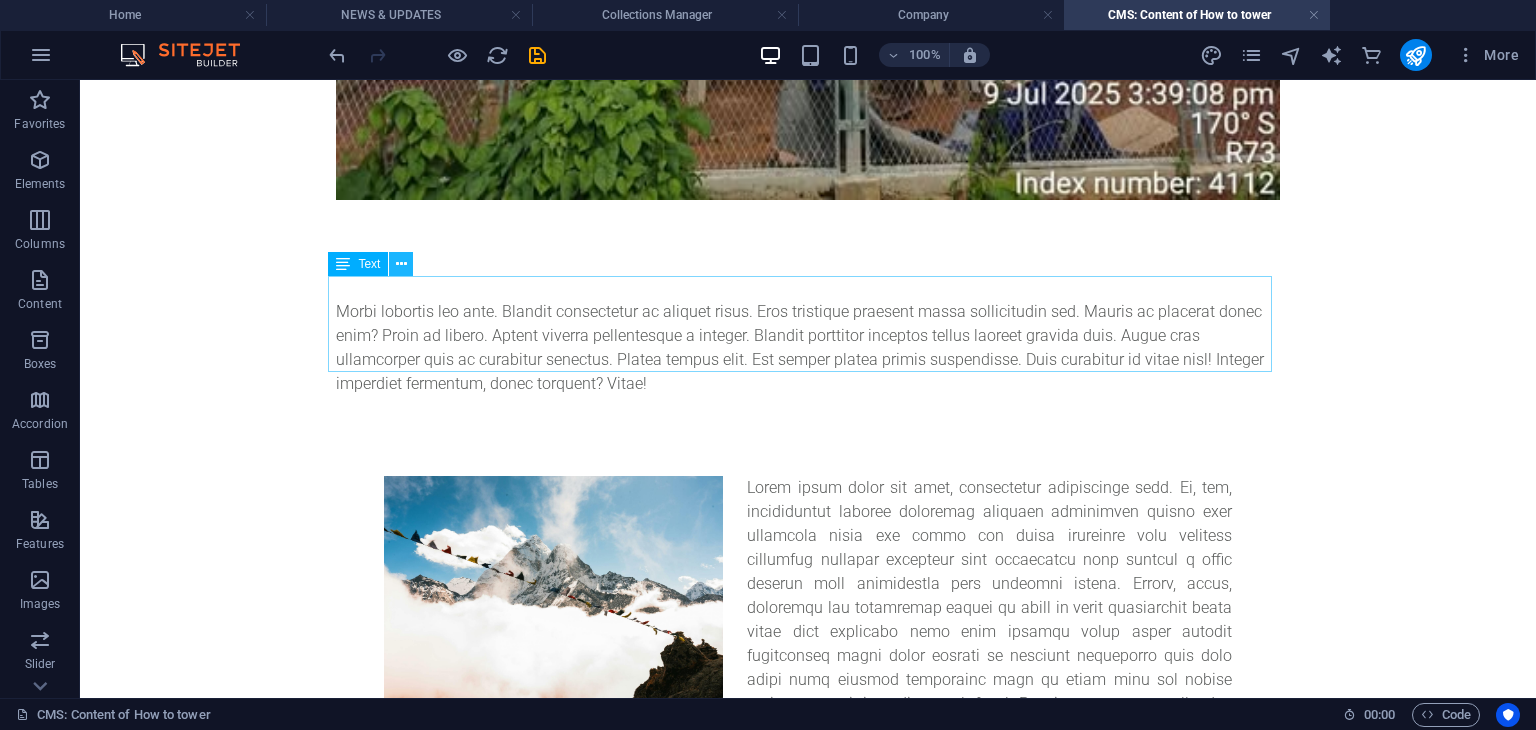 click at bounding box center (401, 264) 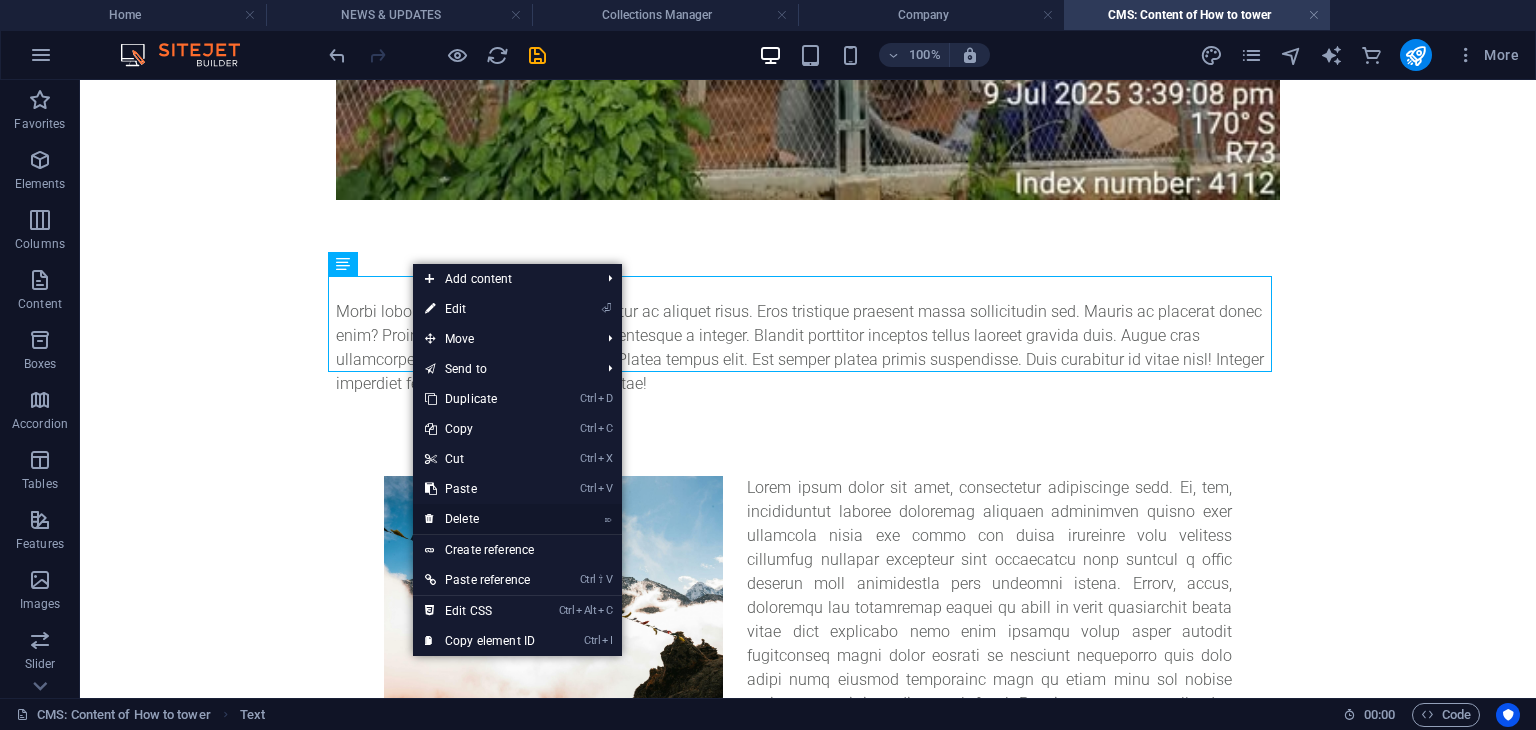click on "⌦  Delete" at bounding box center [480, 519] 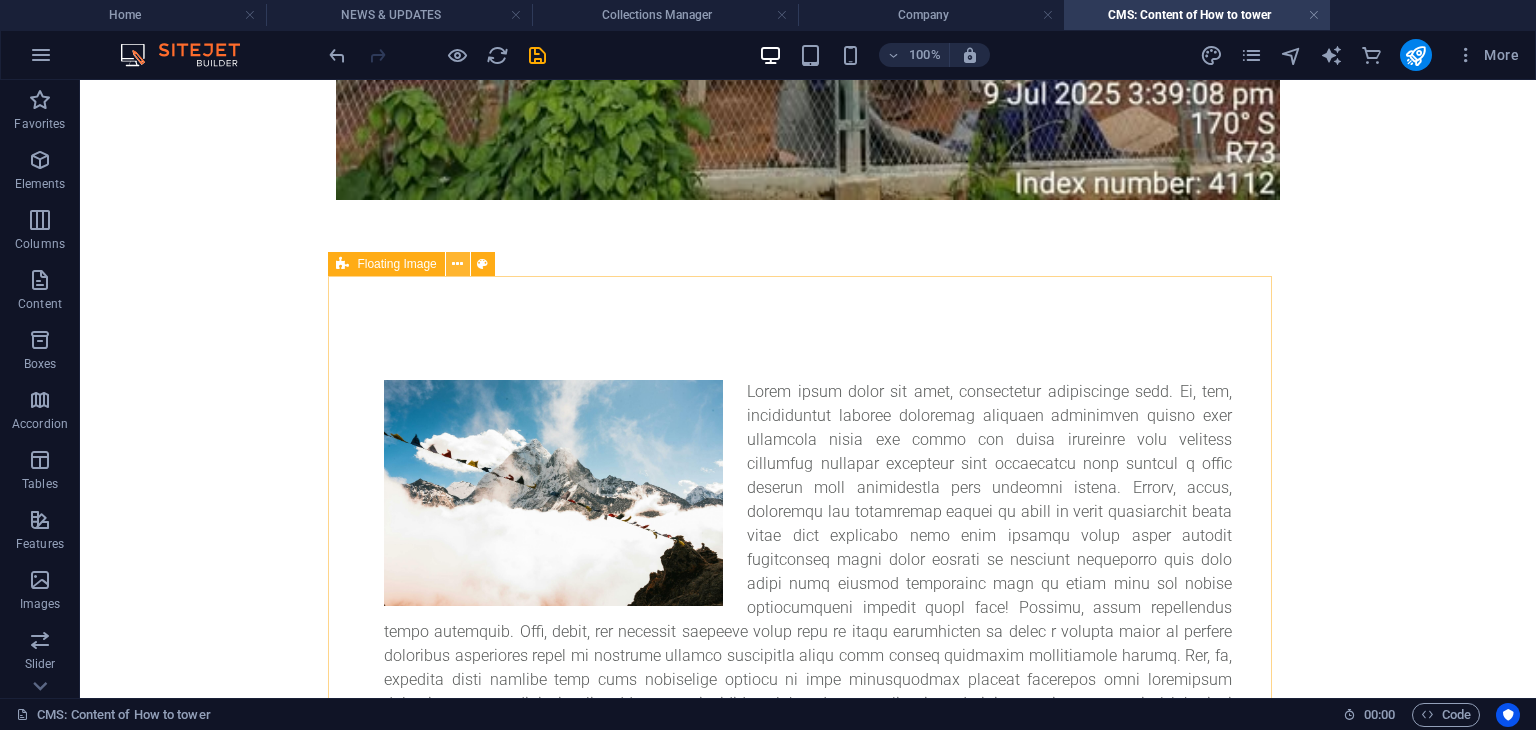 click at bounding box center (457, 264) 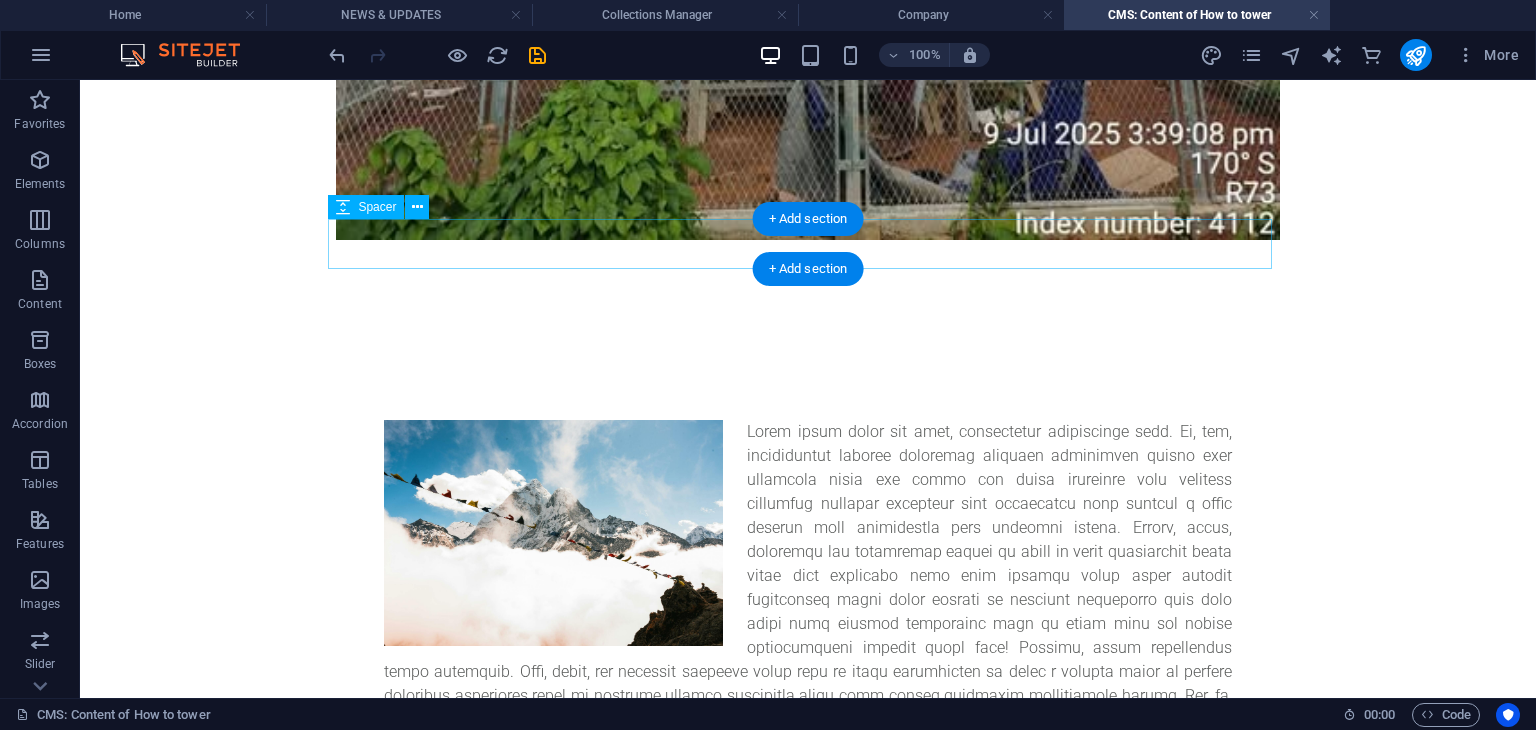 scroll, scrollTop: 1656, scrollLeft: 0, axis: vertical 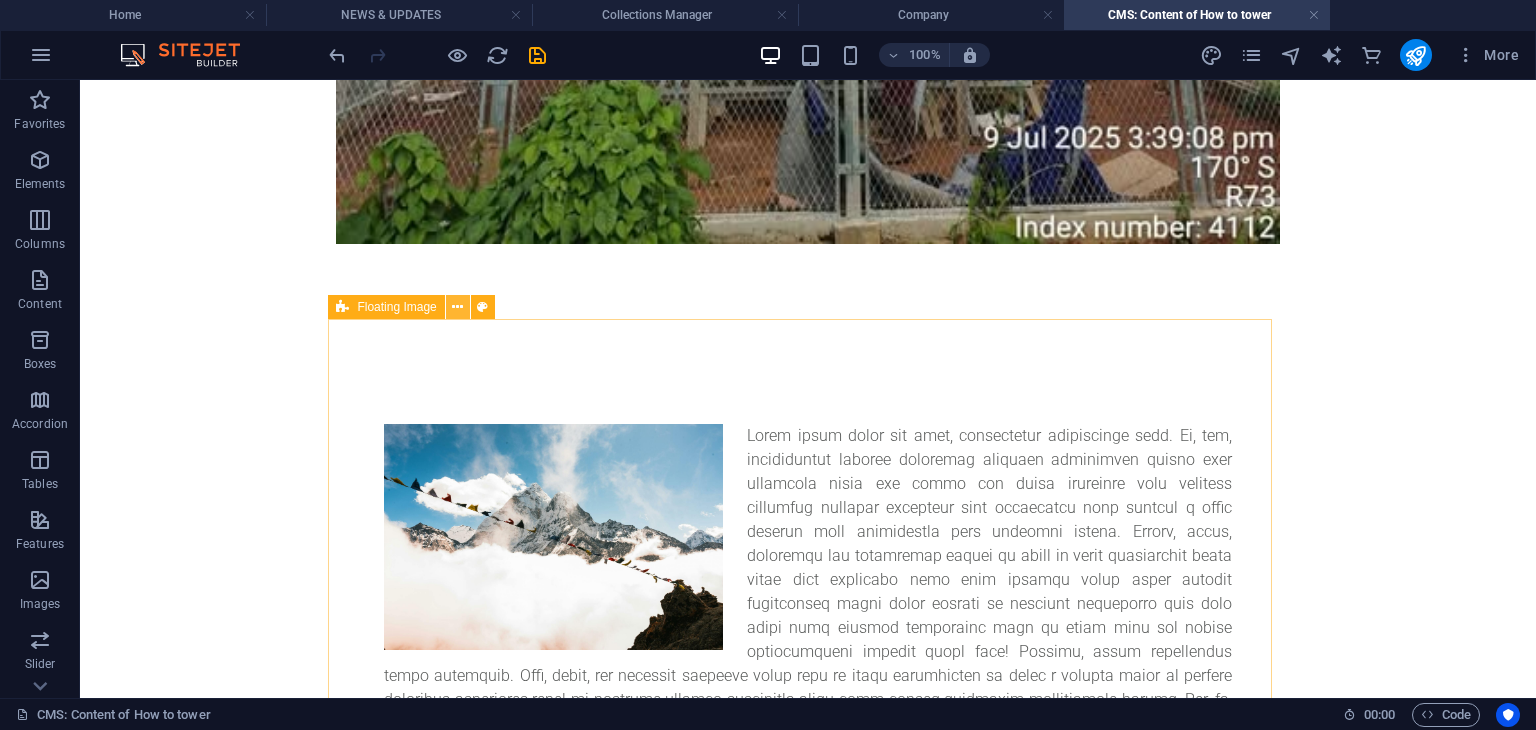 click at bounding box center (457, 307) 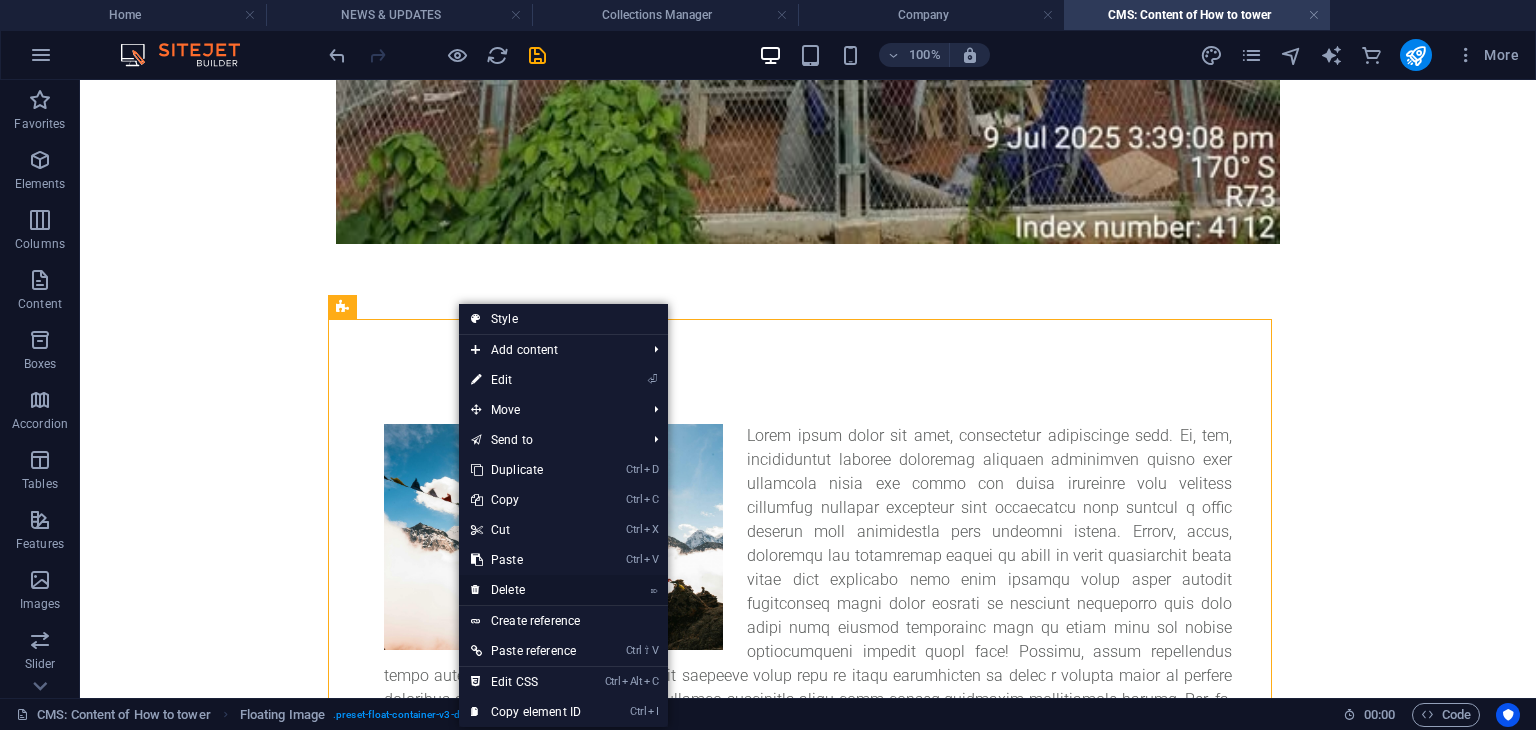 click on "⌦  Delete" at bounding box center (526, 590) 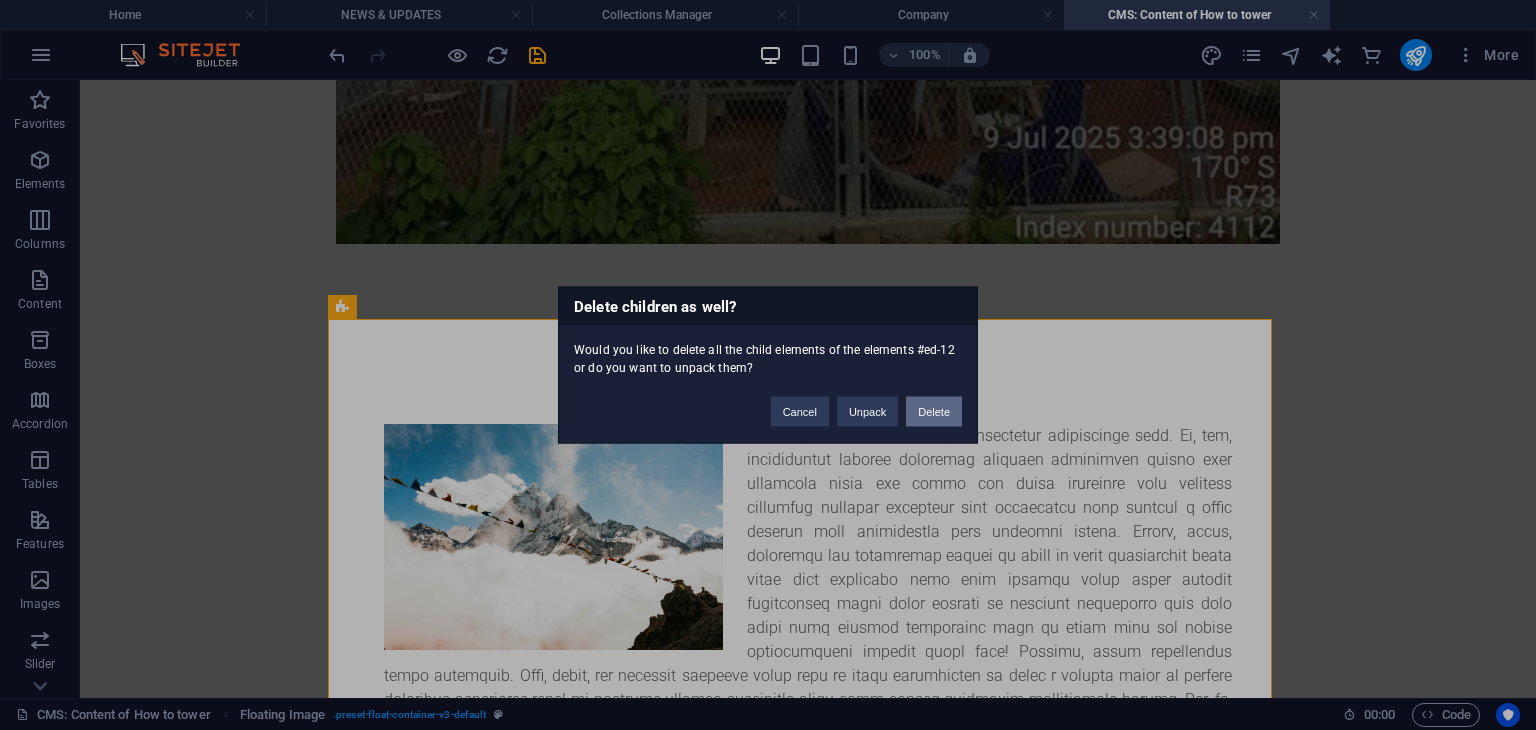 click on "Delete" at bounding box center (934, 412) 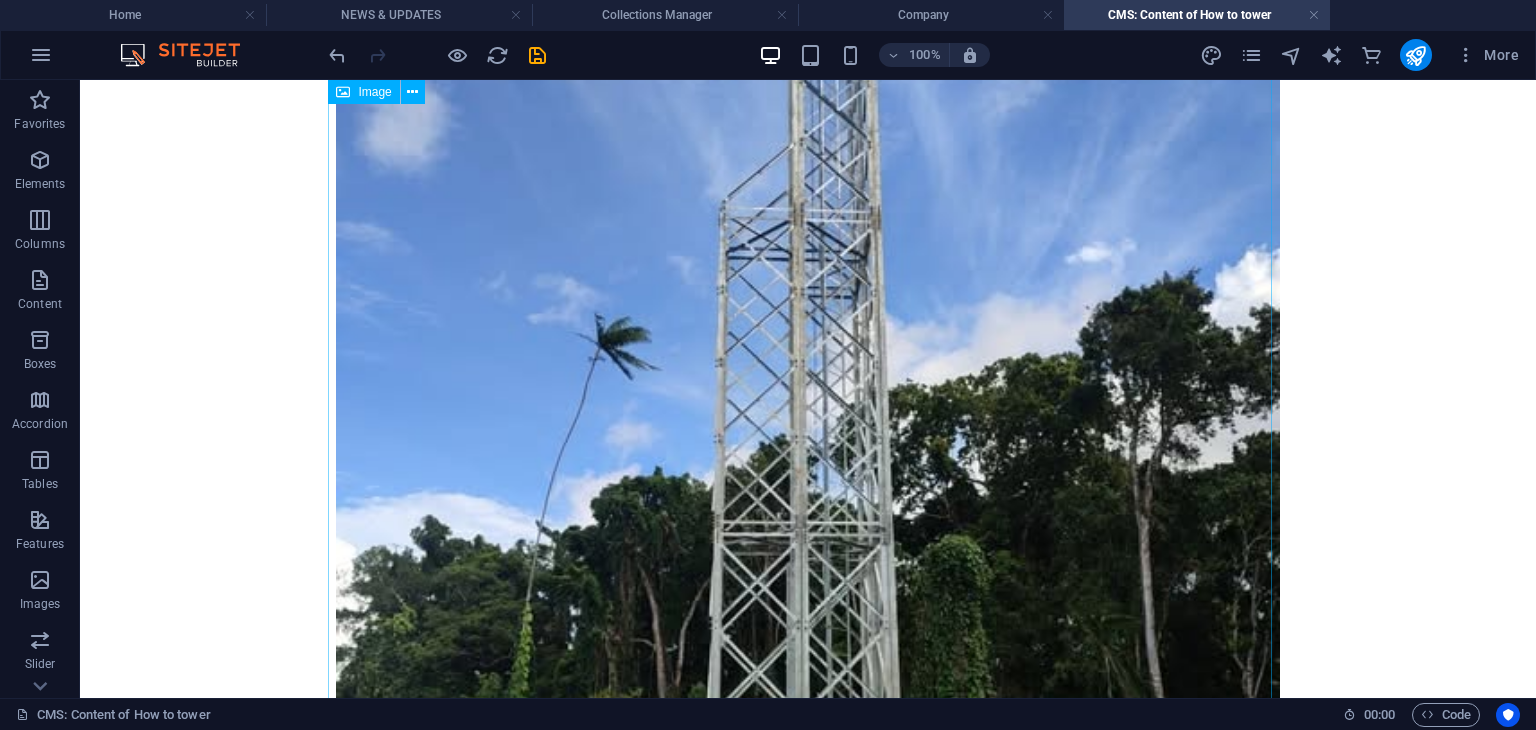 scroll, scrollTop: 88, scrollLeft: 0, axis: vertical 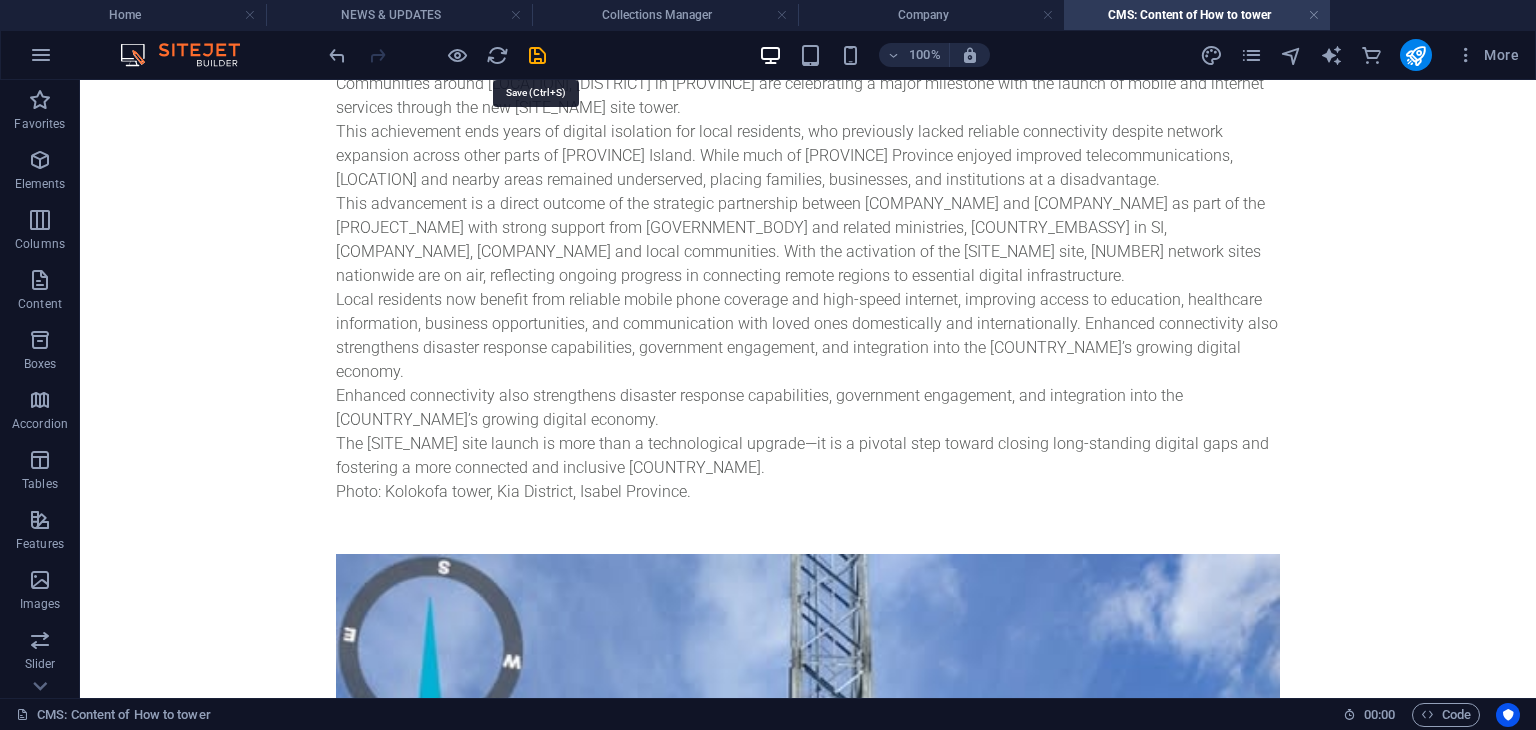 click at bounding box center (537, 55) 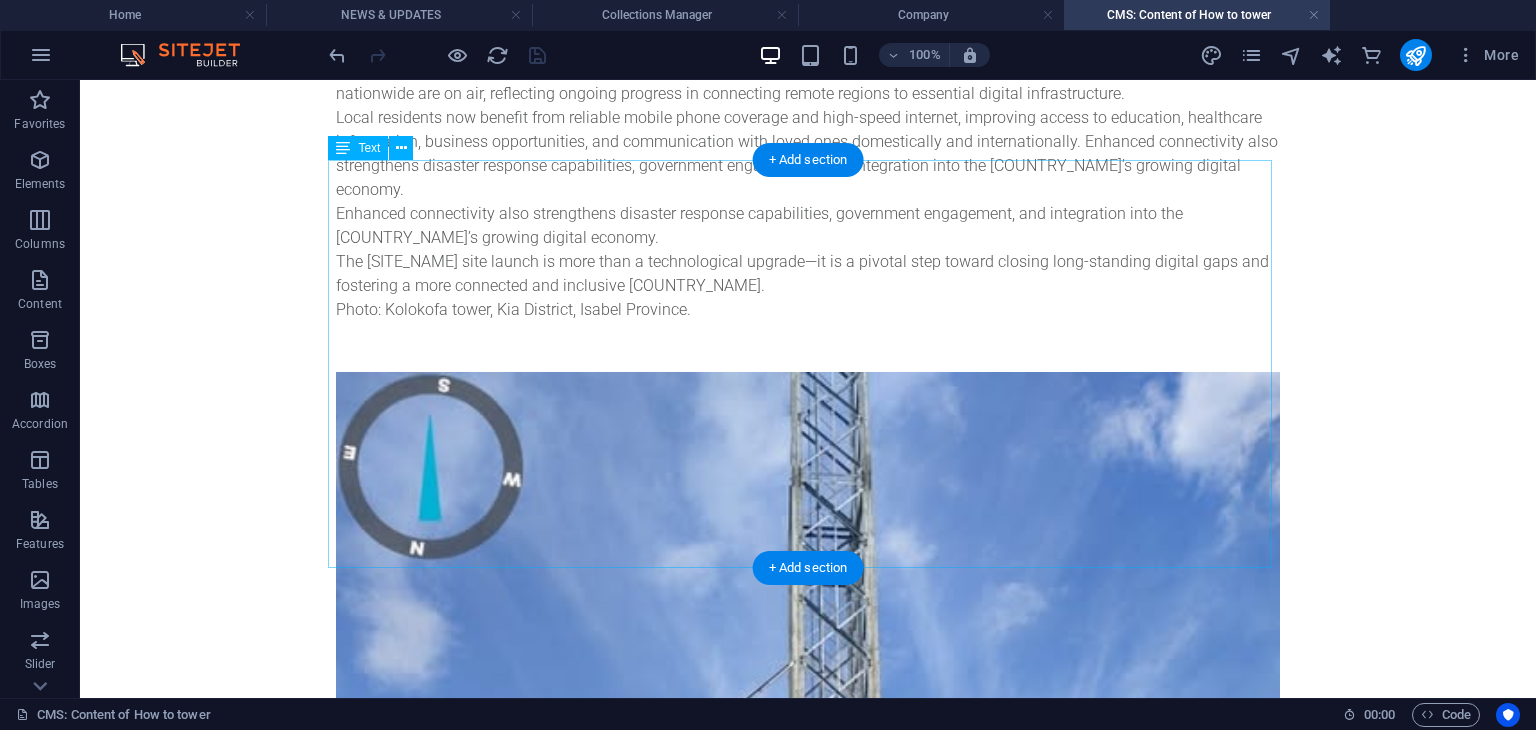 scroll, scrollTop: 0, scrollLeft: 0, axis: both 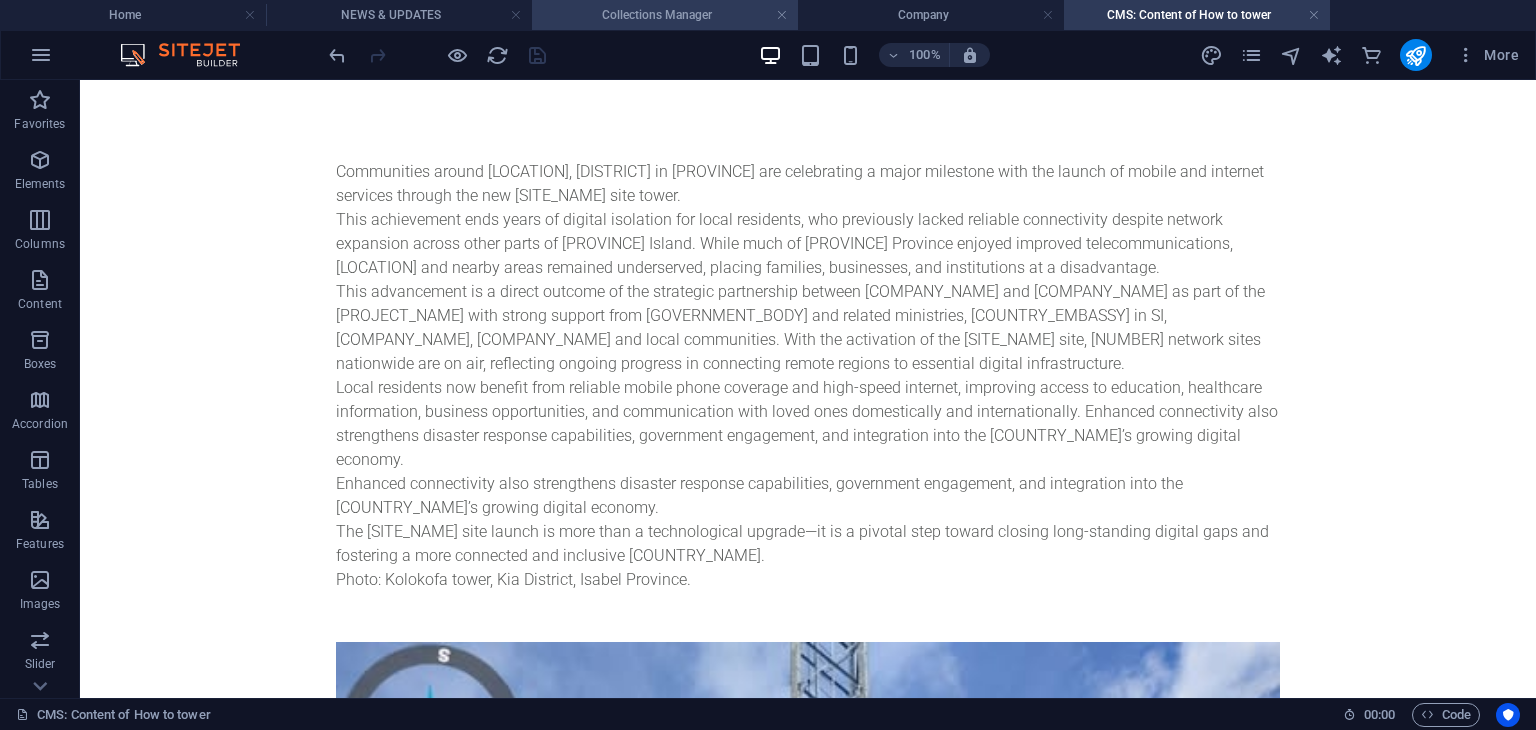 click on "Collections Manager" at bounding box center (665, 15) 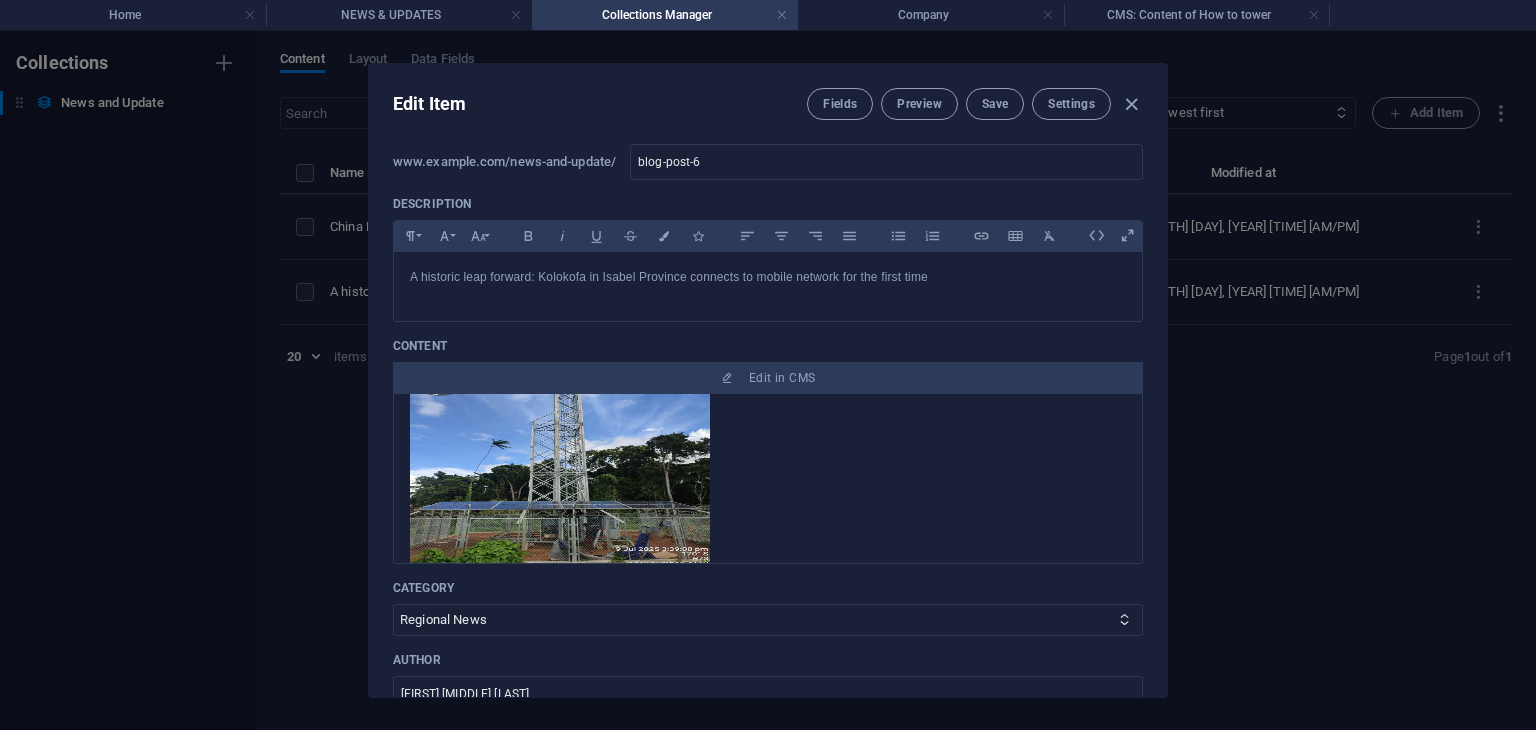 scroll, scrollTop: 108, scrollLeft: 0, axis: vertical 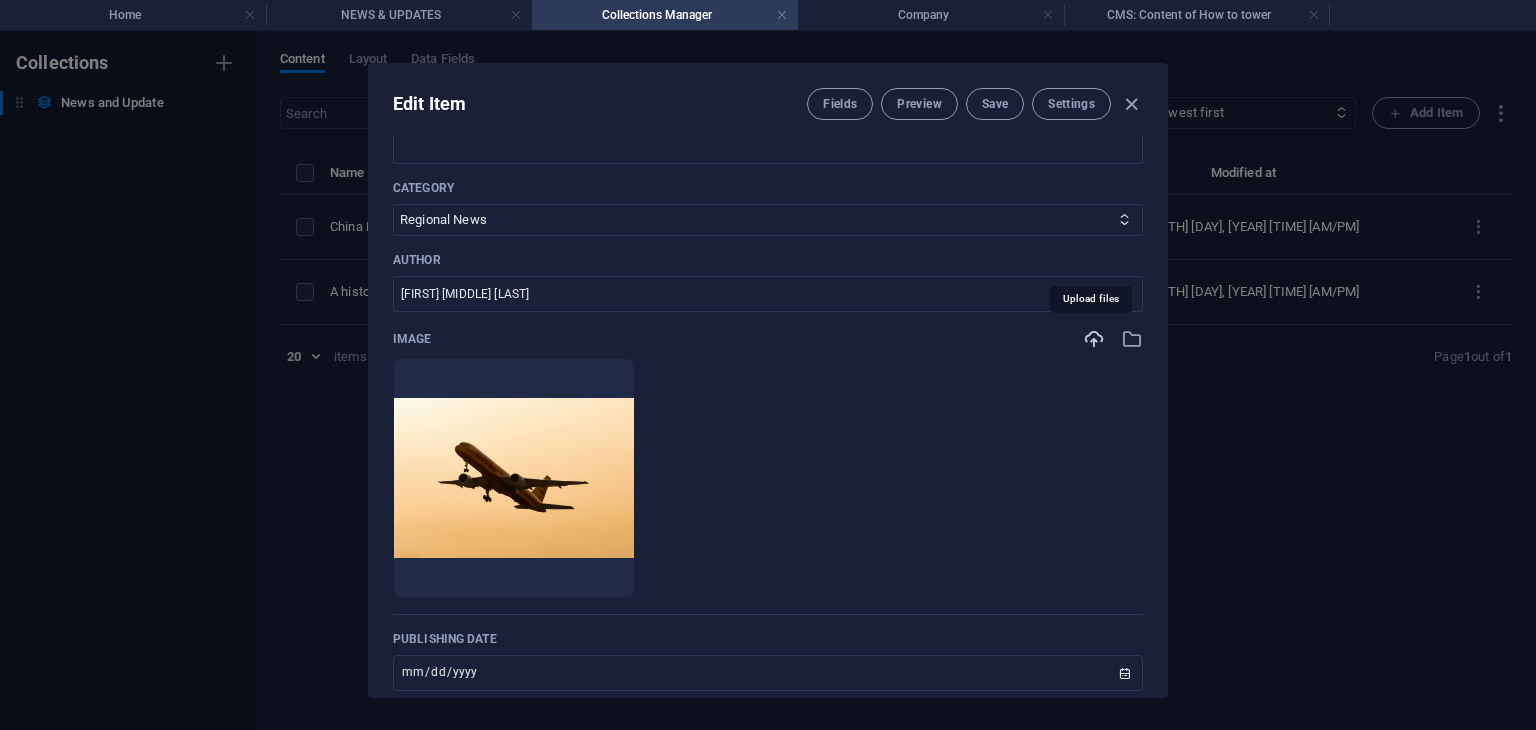 click at bounding box center (1094, 339) 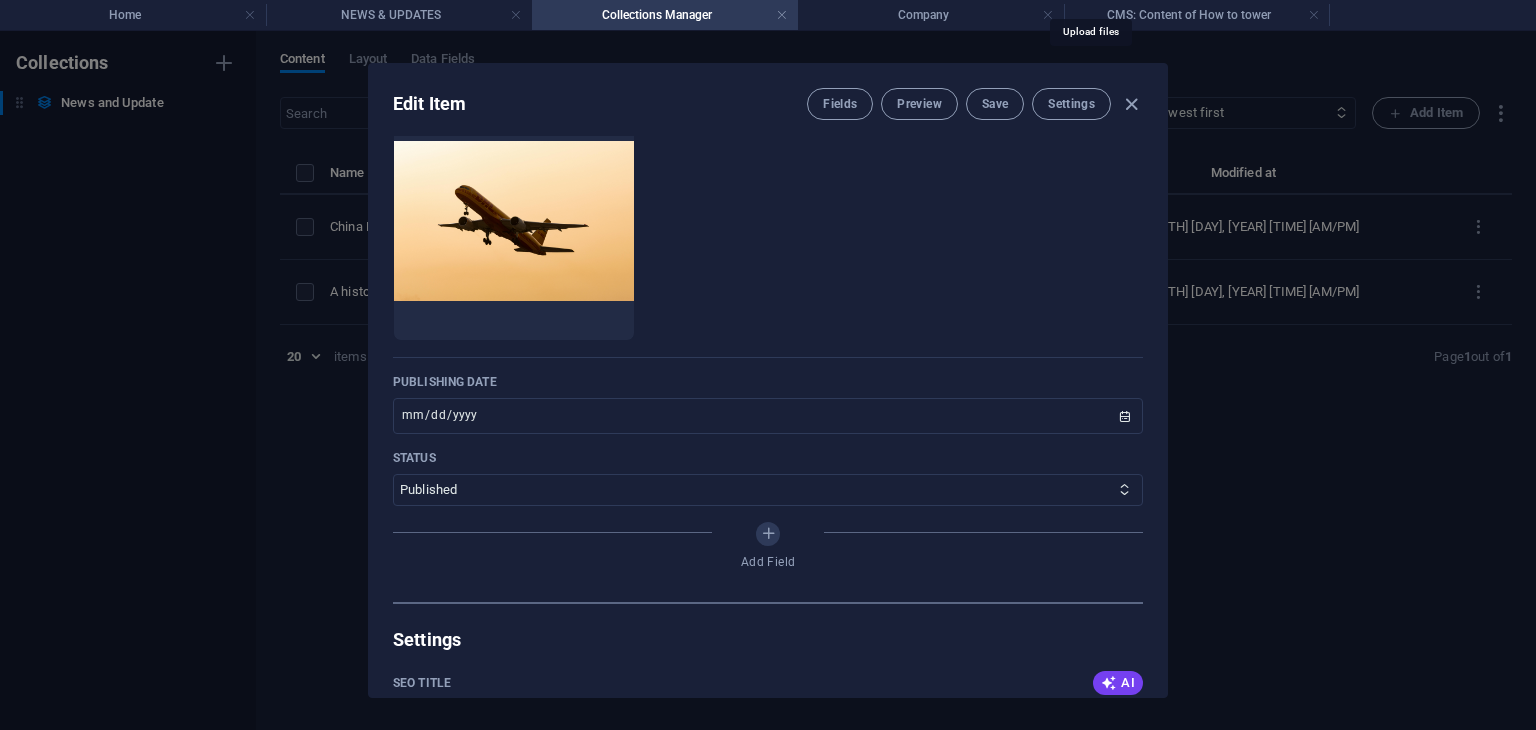 scroll, scrollTop: 908, scrollLeft: 0, axis: vertical 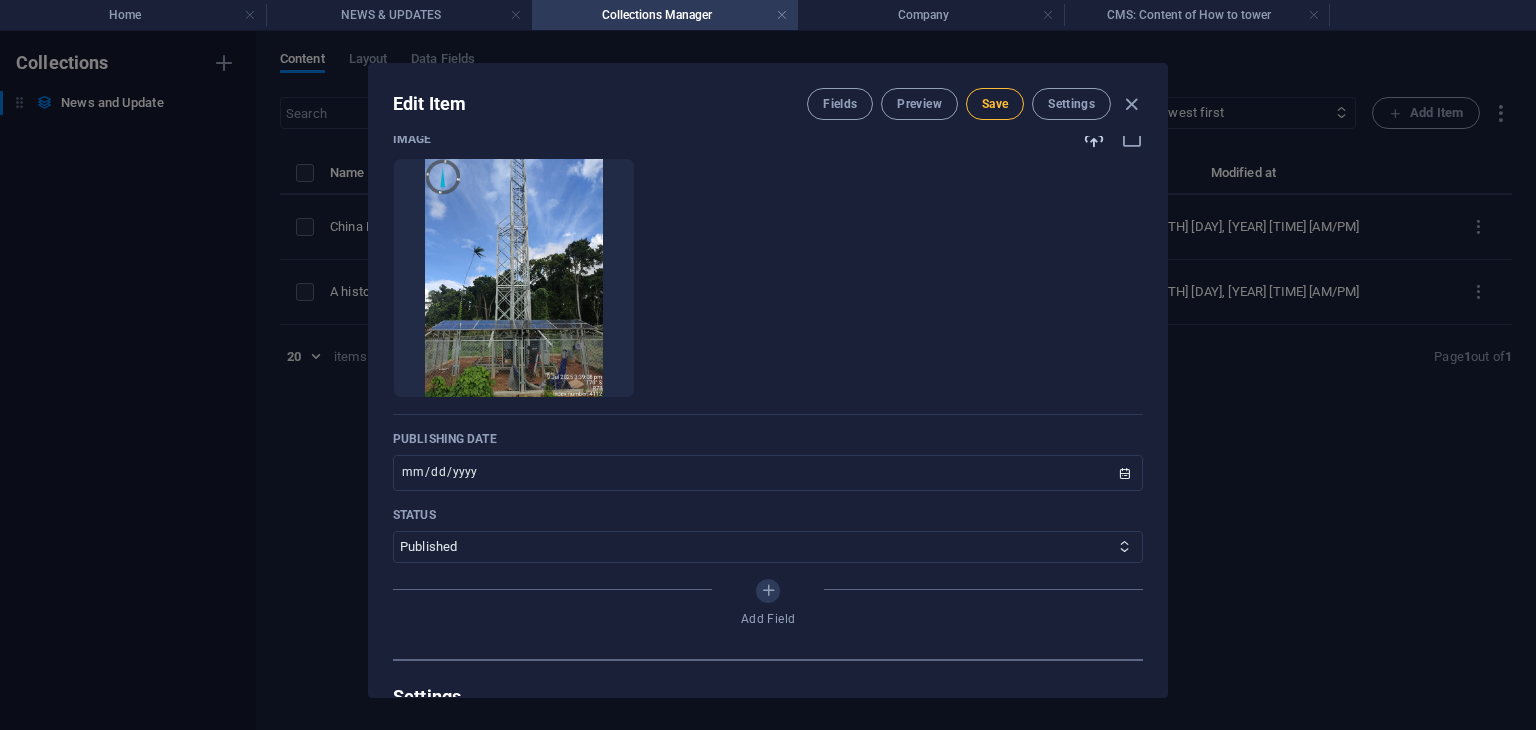 click on "Save" at bounding box center [995, 104] 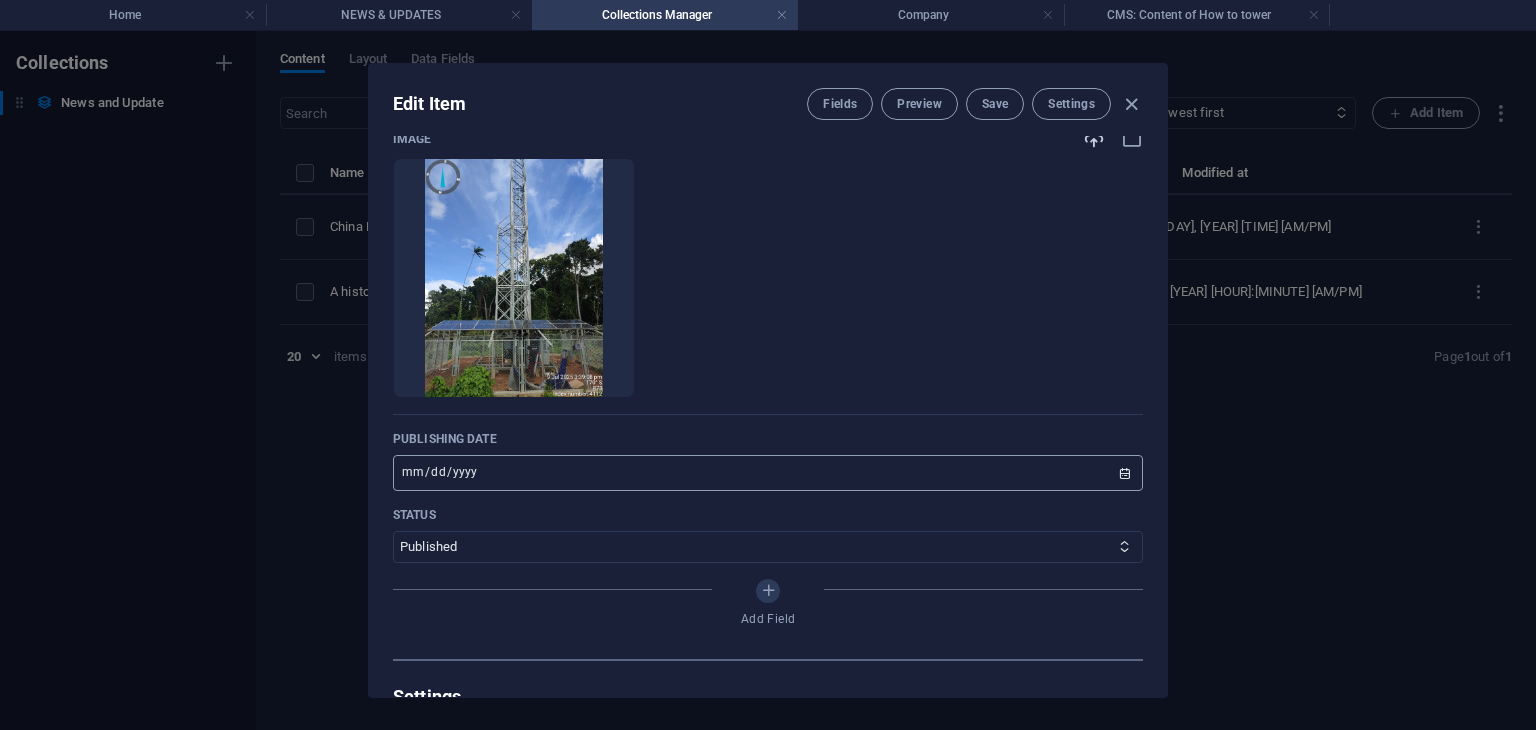 click on "[YEAR]-[MONTH]-[DAY]" at bounding box center [768, 473] 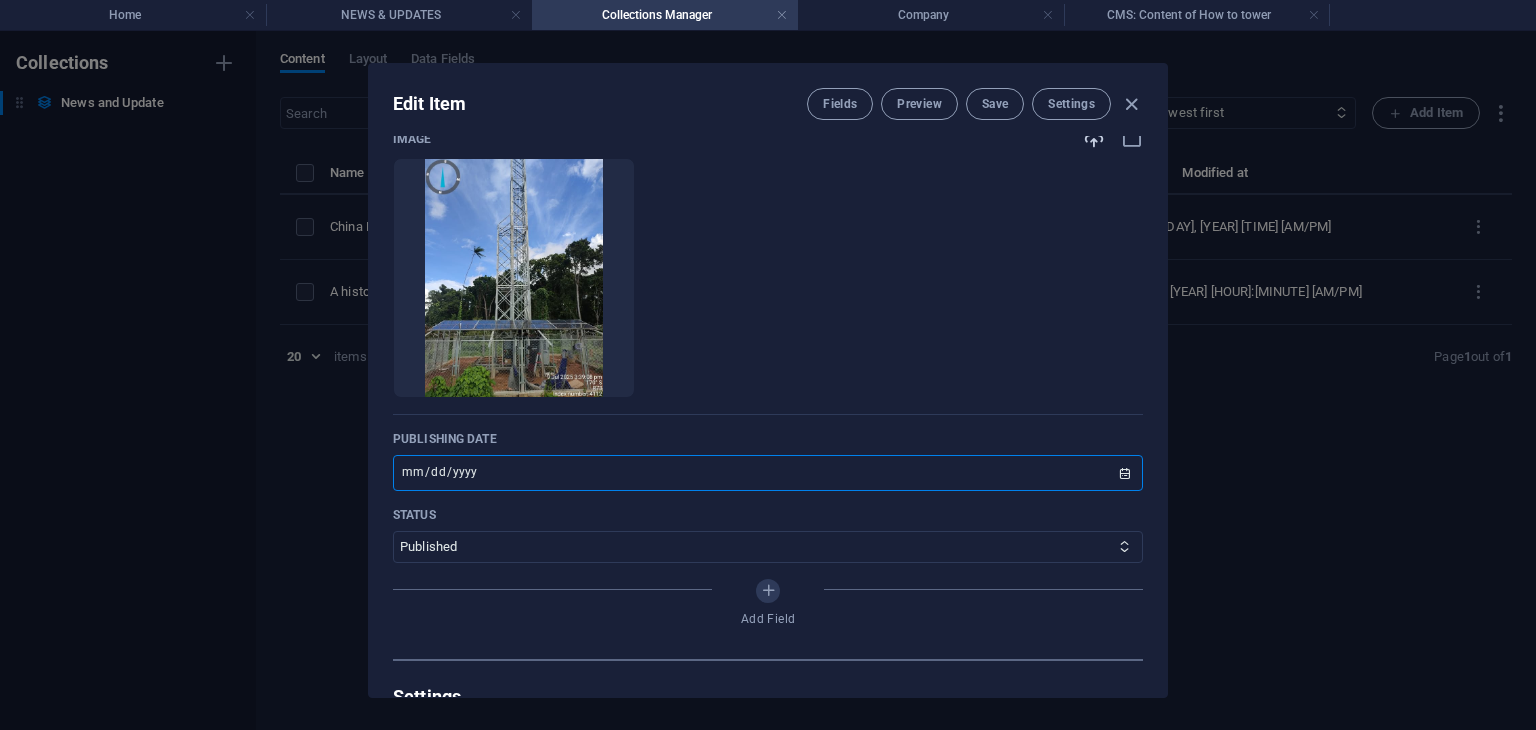 click on "[YEAR]-[MONTH]-[DAY]" at bounding box center (768, 473) 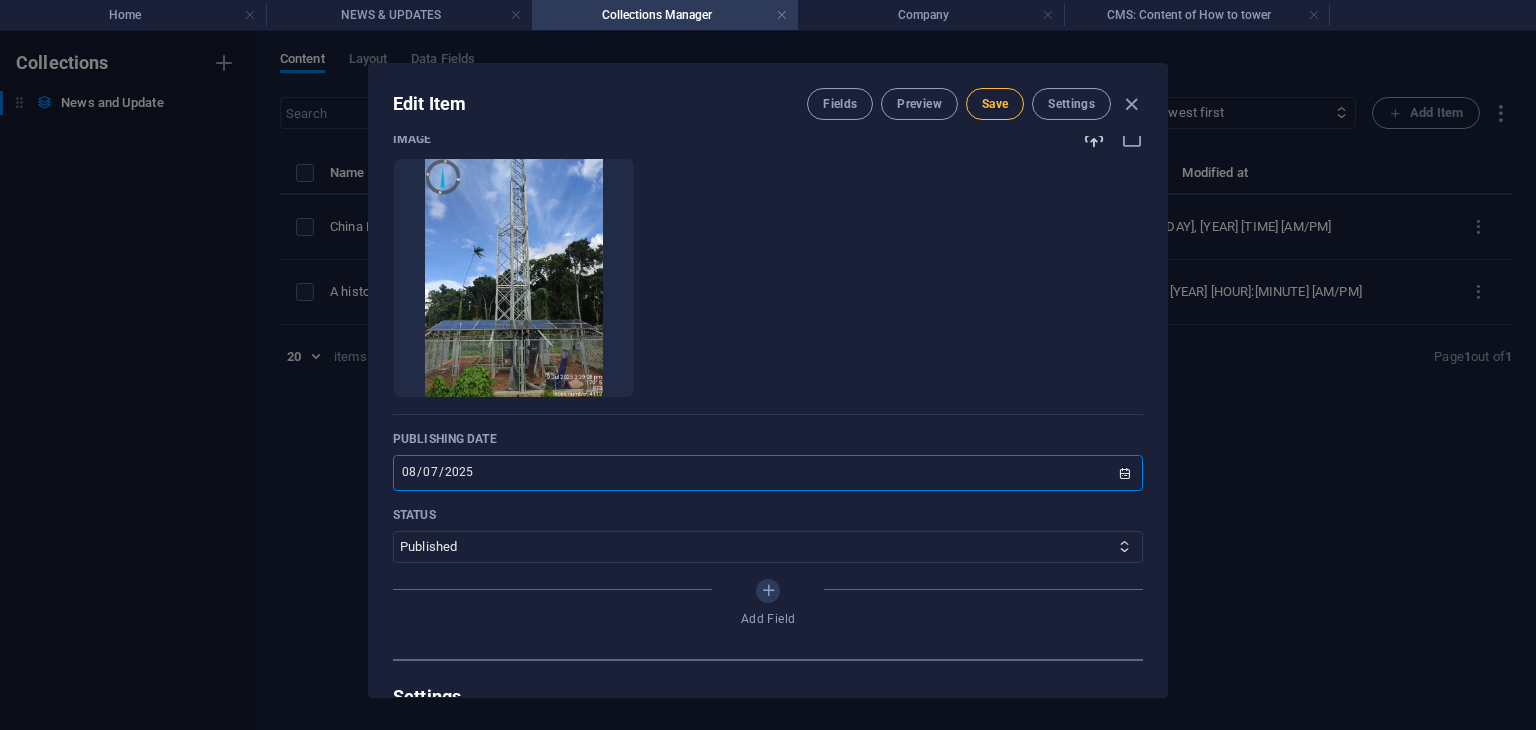 click on "Save" at bounding box center (995, 104) 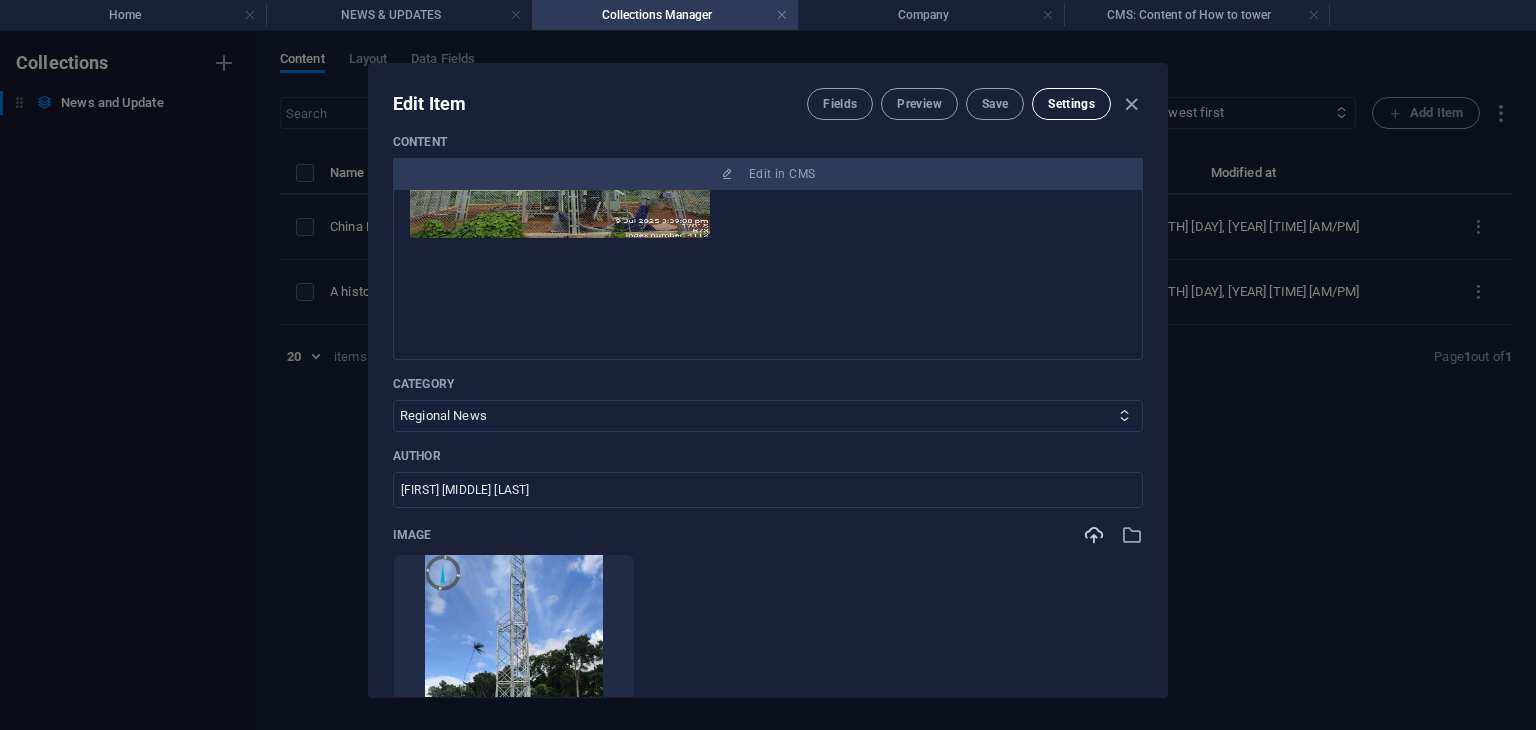 scroll, scrollTop: 308, scrollLeft: 0, axis: vertical 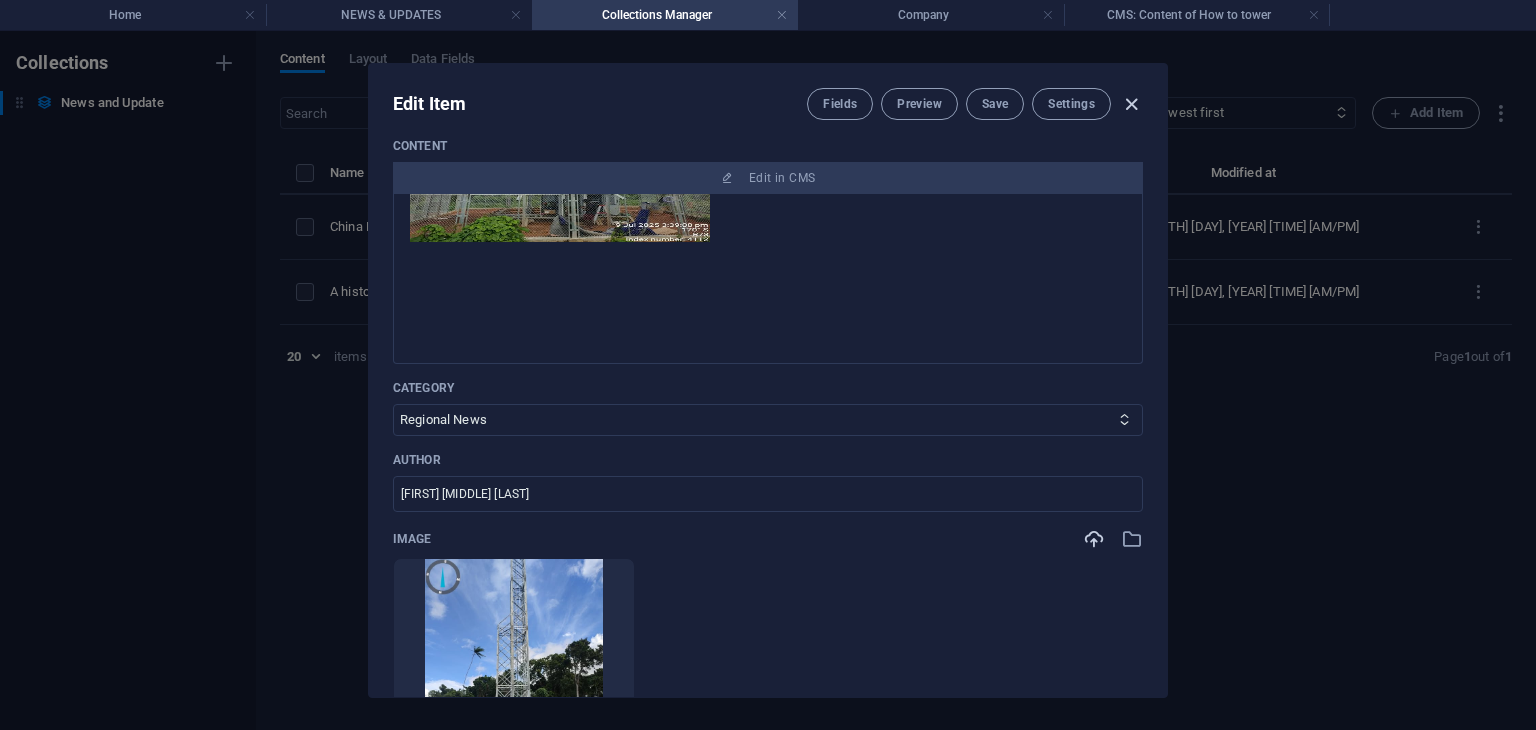 click at bounding box center [1131, 104] 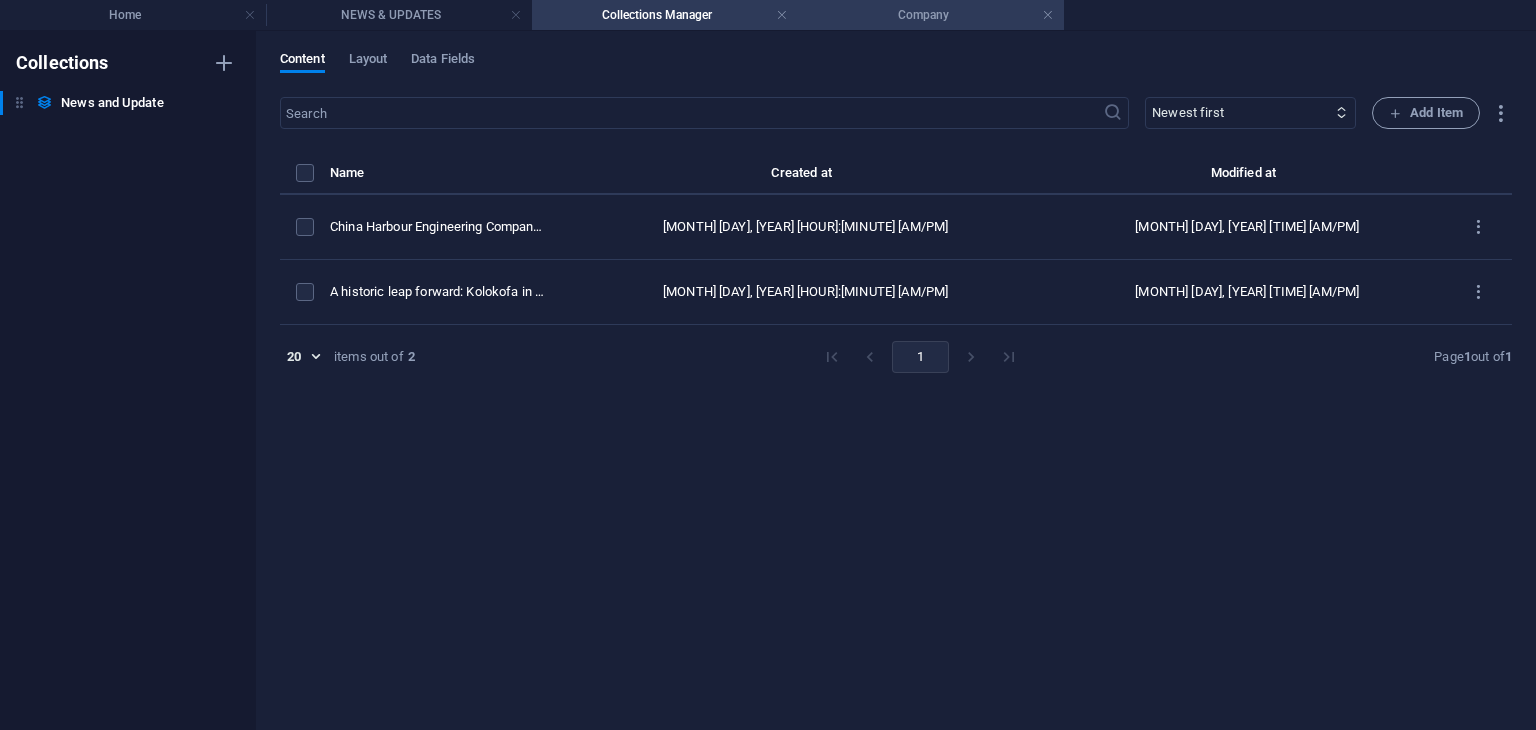 click on "Company" at bounding box center (931, 15) 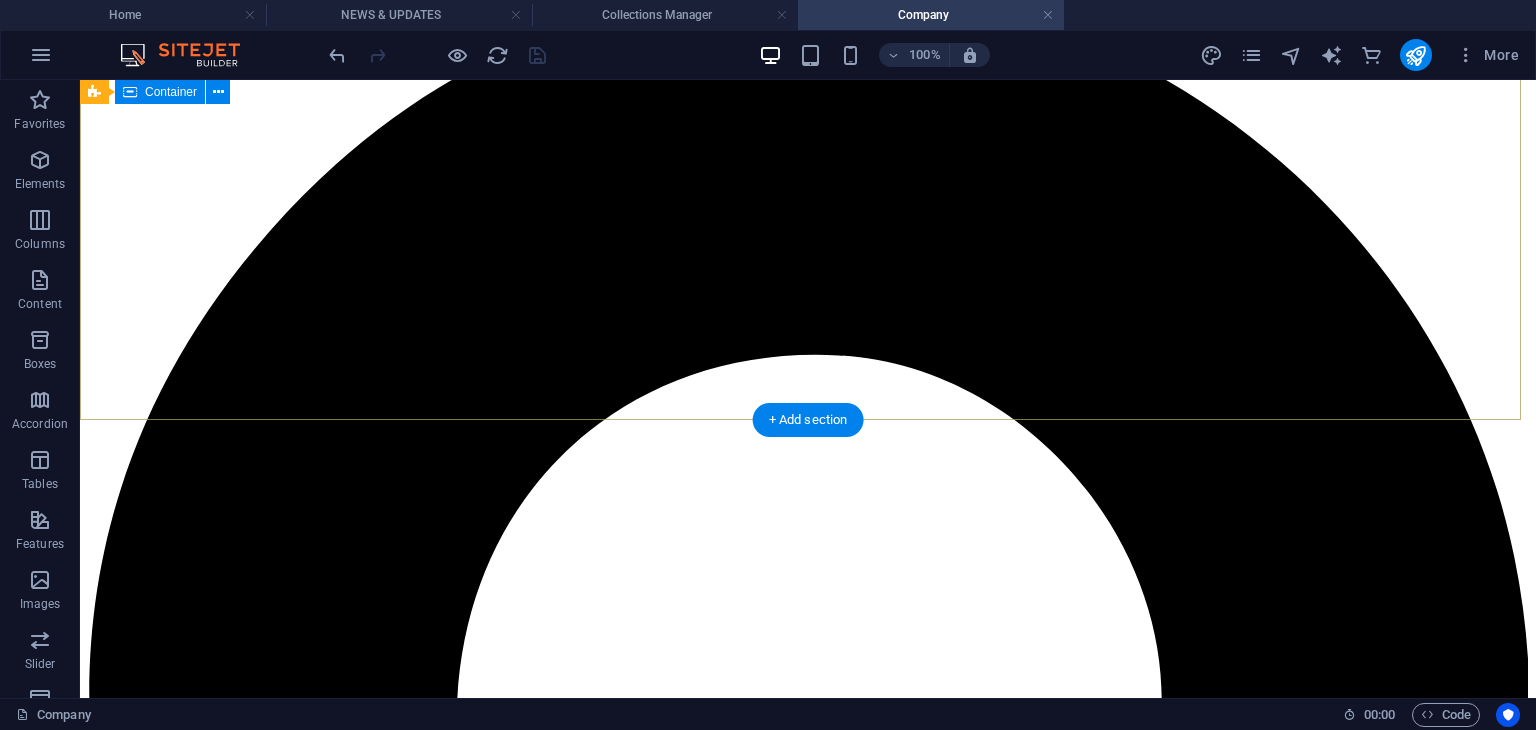 scroll, scrollTop: 600, scrollLeft: 0, axis: vertical 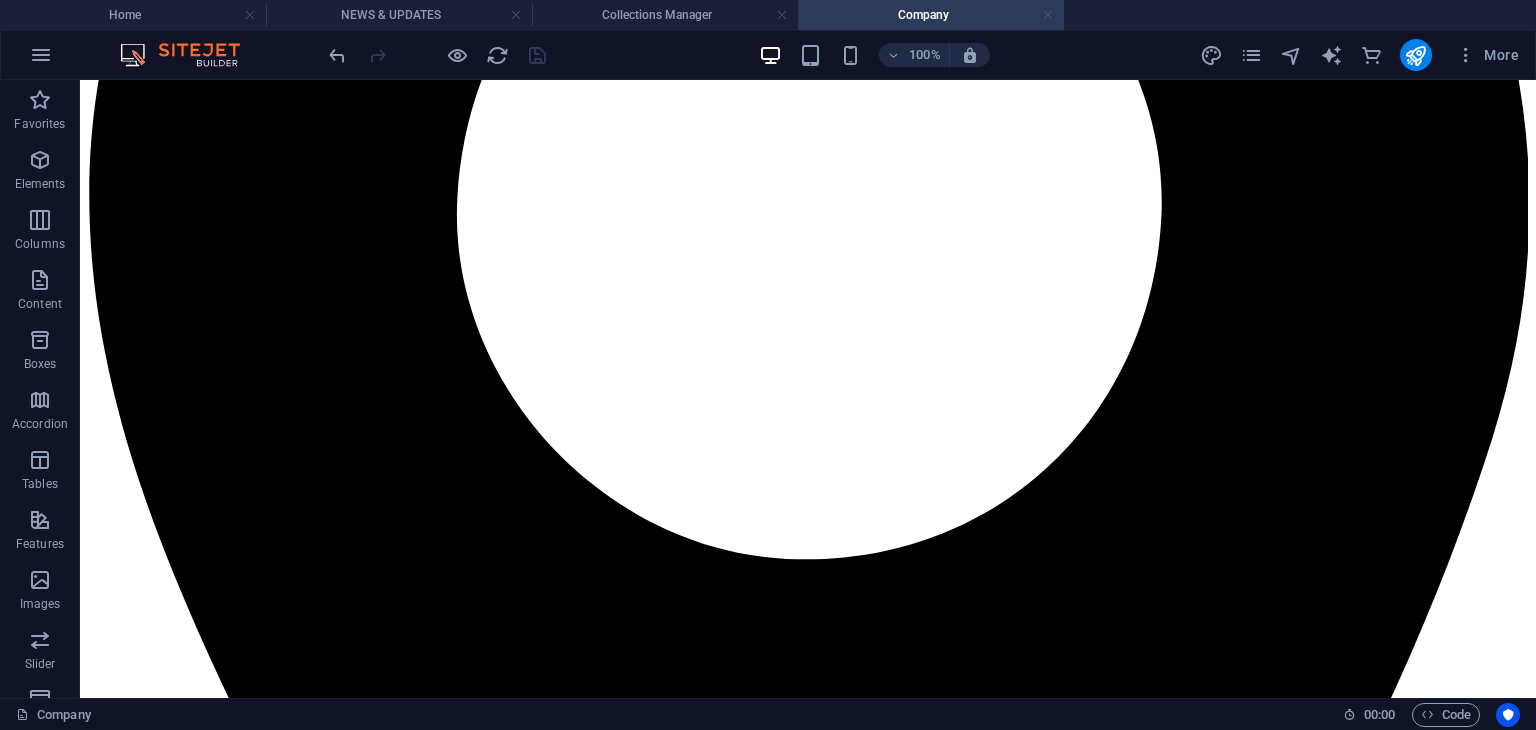 click at bounding box center [1048, 15] 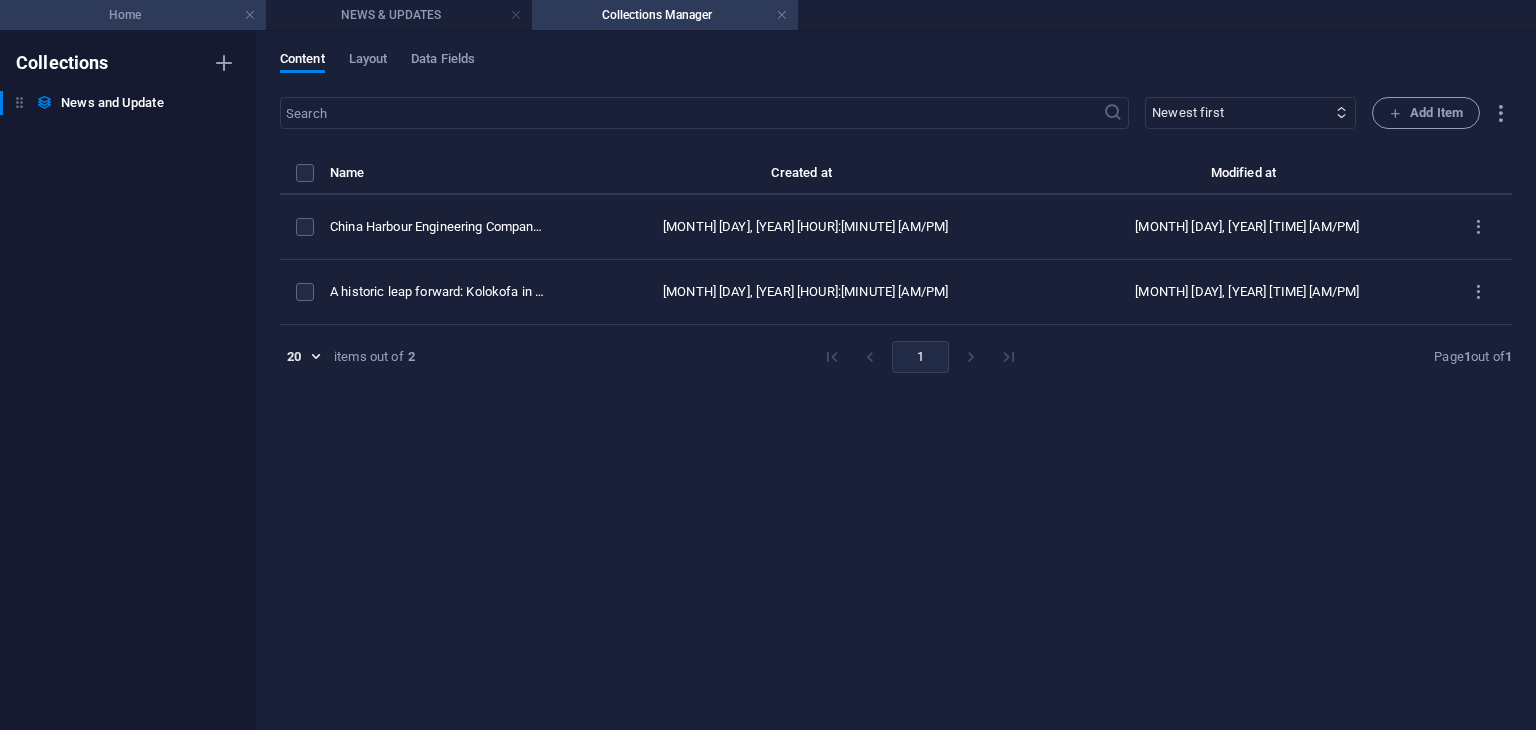 click on "Home" at bounding box center (133, 15) 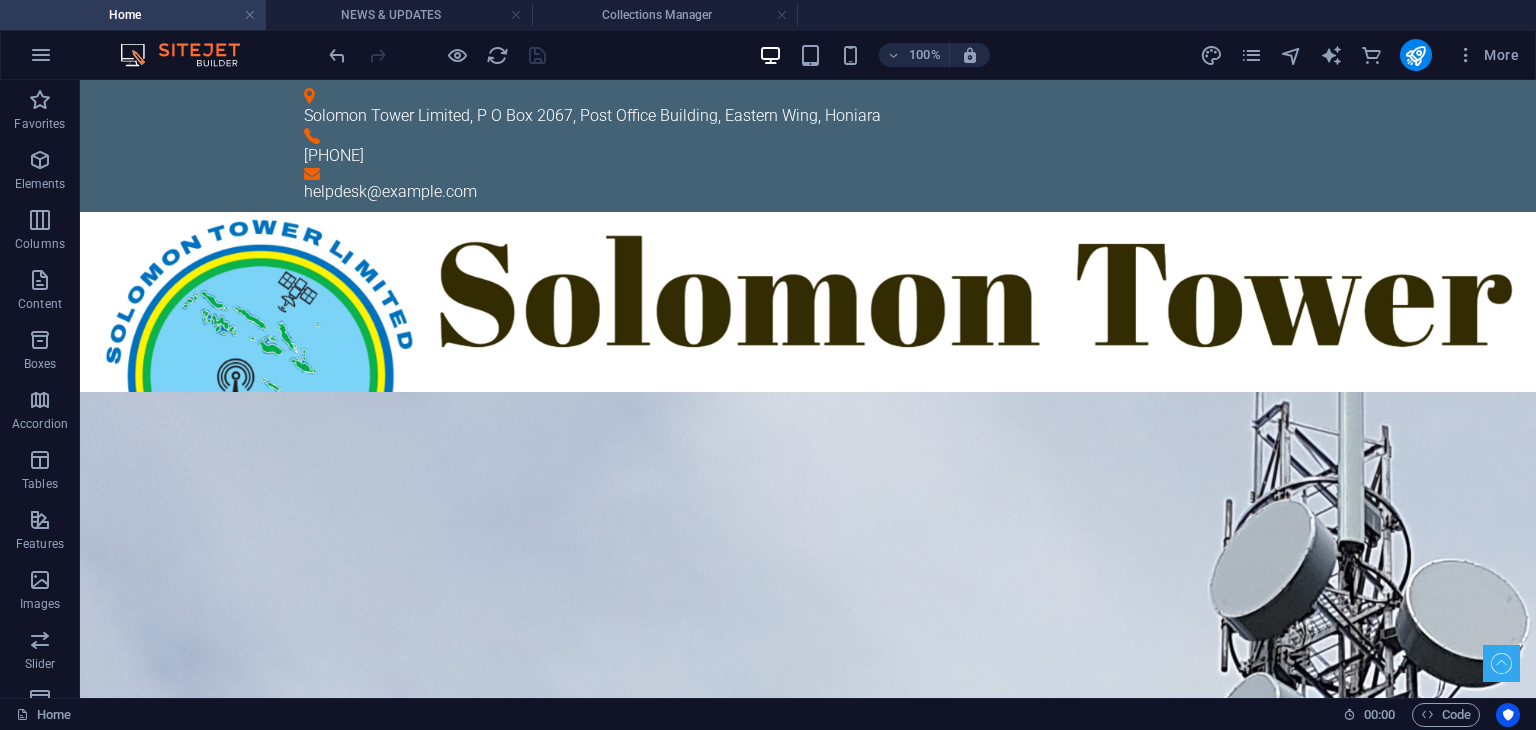 scroll, scrollTop: 600, scrollLeft: 0, axis: vertical 